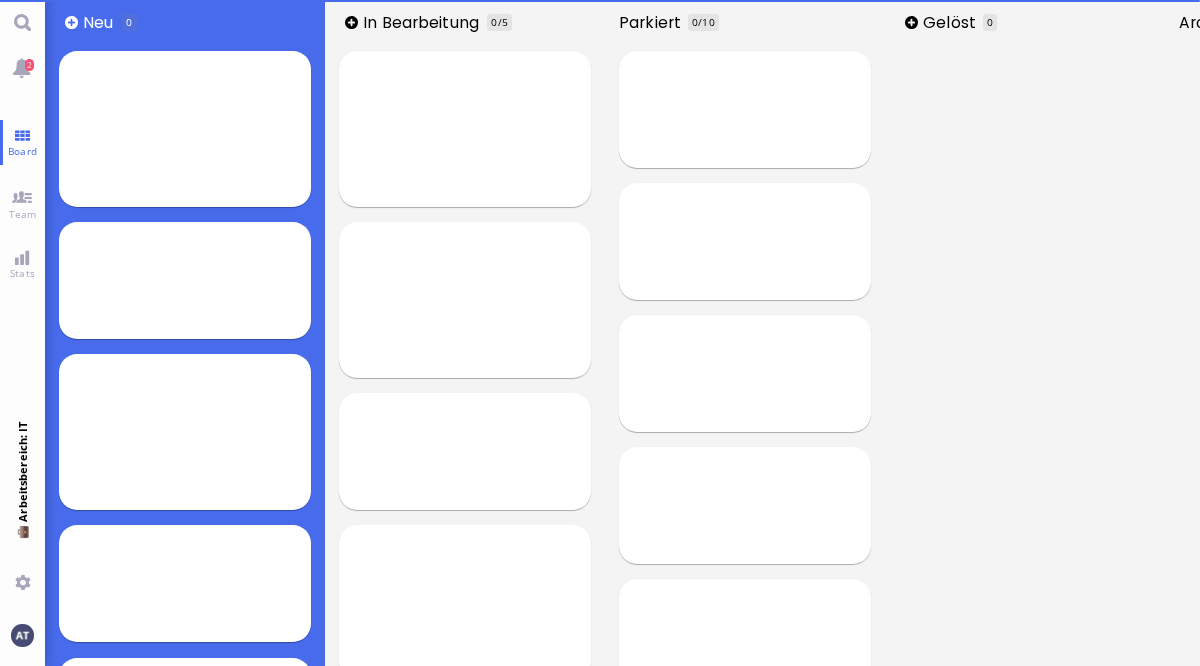 scroll, scrollTop: 0, scrollLeft: 0, axis: both 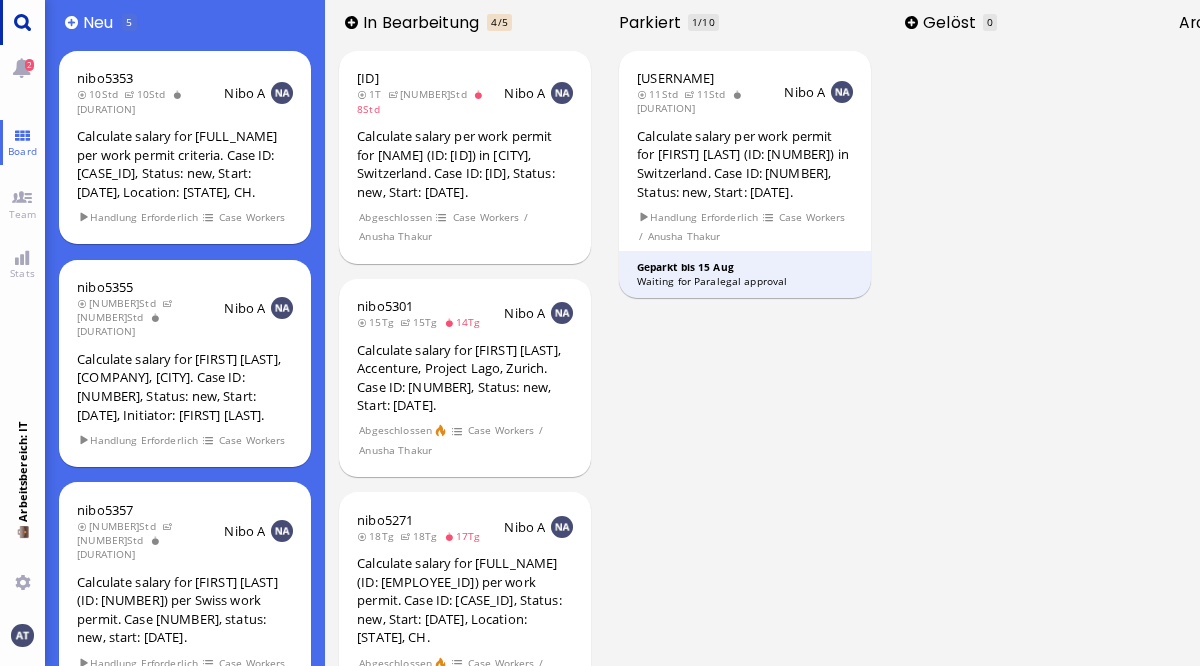 click at bounding box center (22, 22) 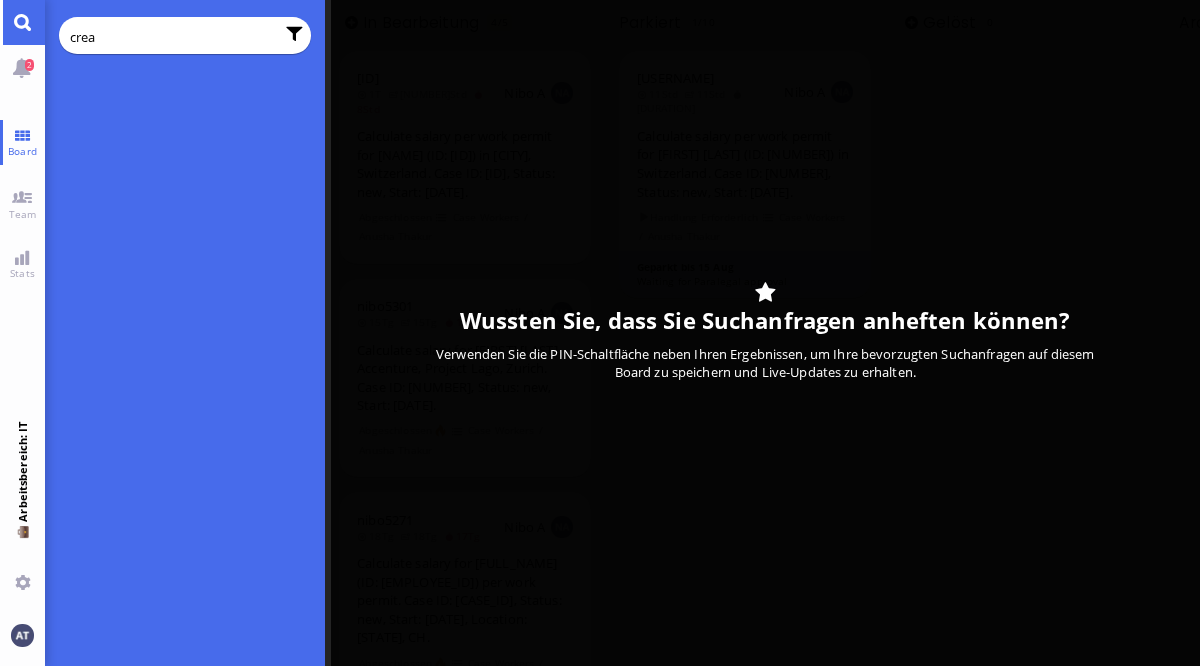 type on "crea" 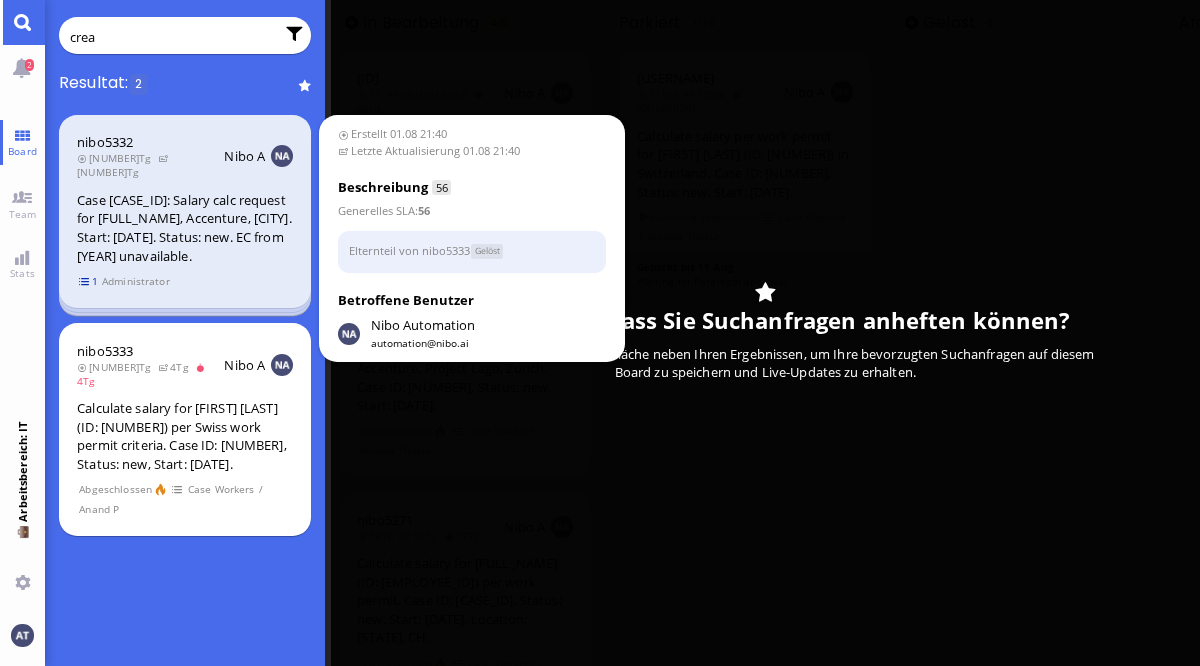 click on "1" at bounding box center [89, 281] 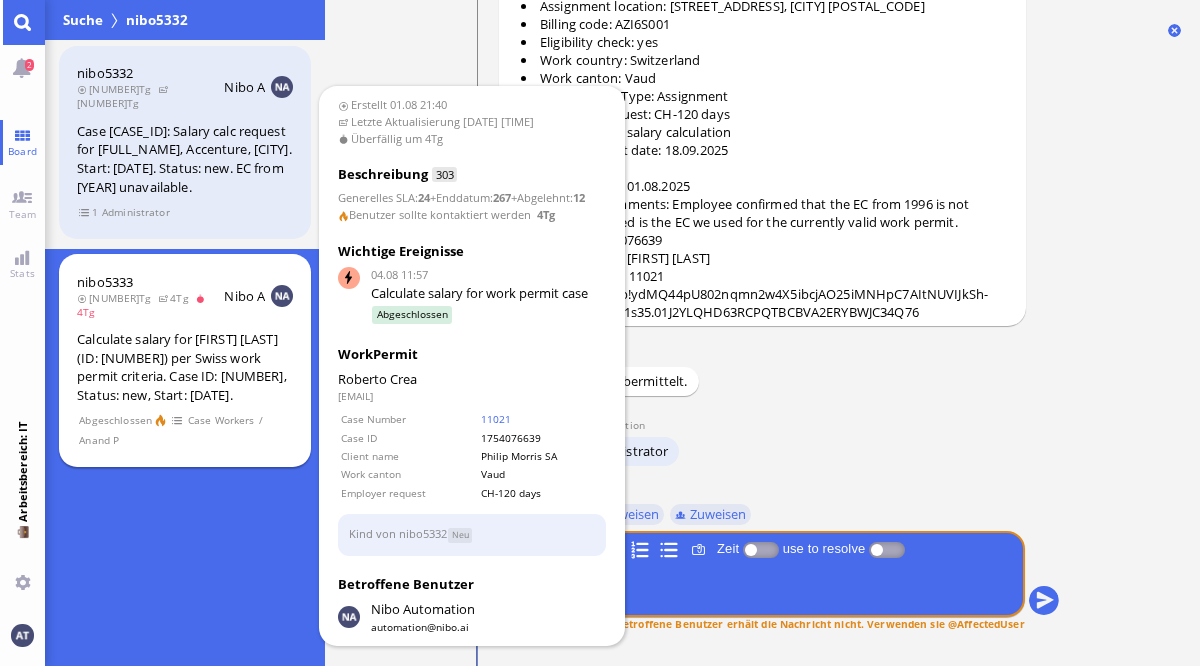 click on "Calculate salary for [FIRST] [LAST] (ID: [NUMBER]) per Swiss work permit criteria. Case ID: [NUMBER], Status: new, Start: [DATE]." at bounding box center [185, 367] 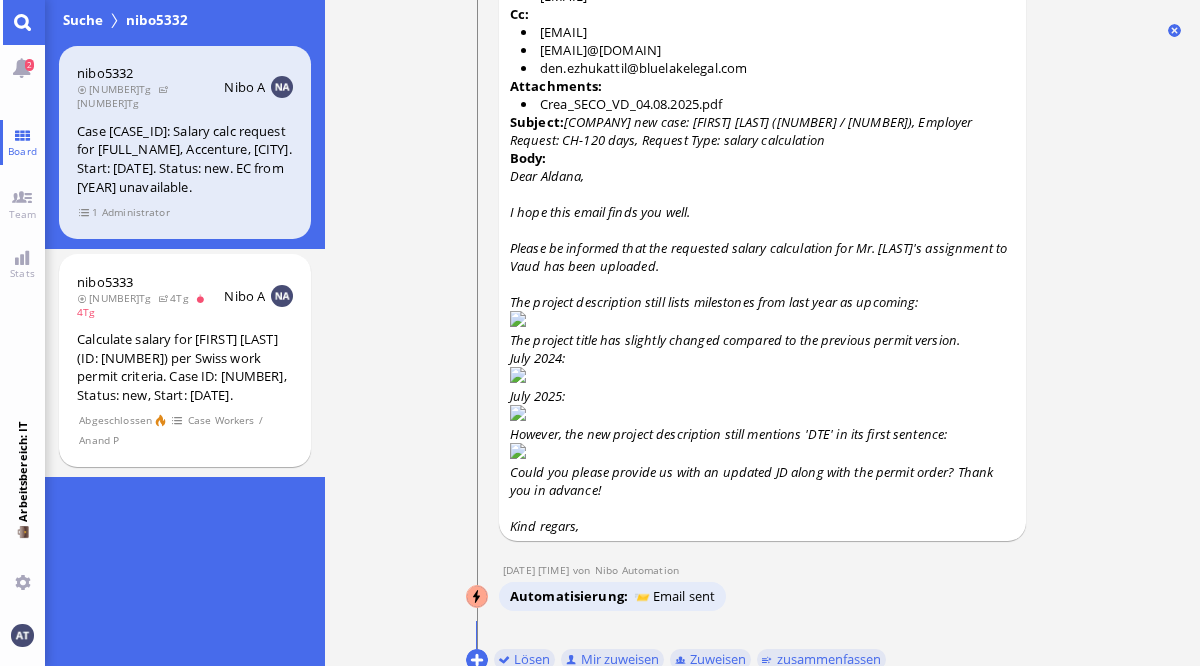 scroll, scrollTop: 0, scrollLeft: 0, axis: both 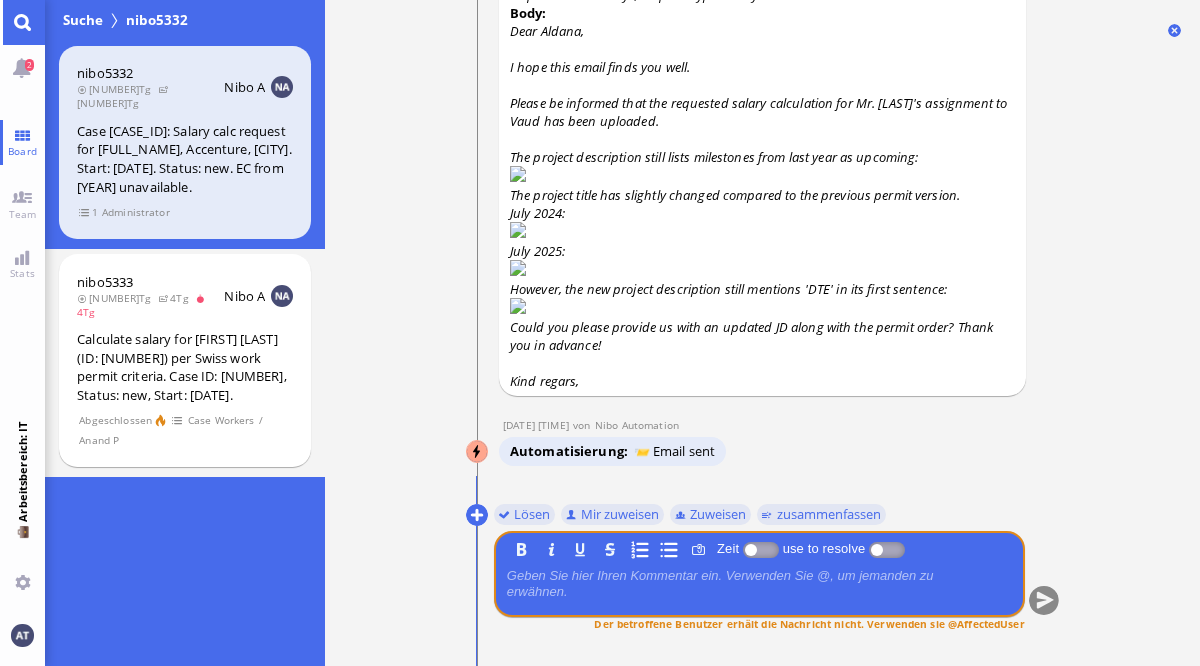 click at bounding box center [22, 22] 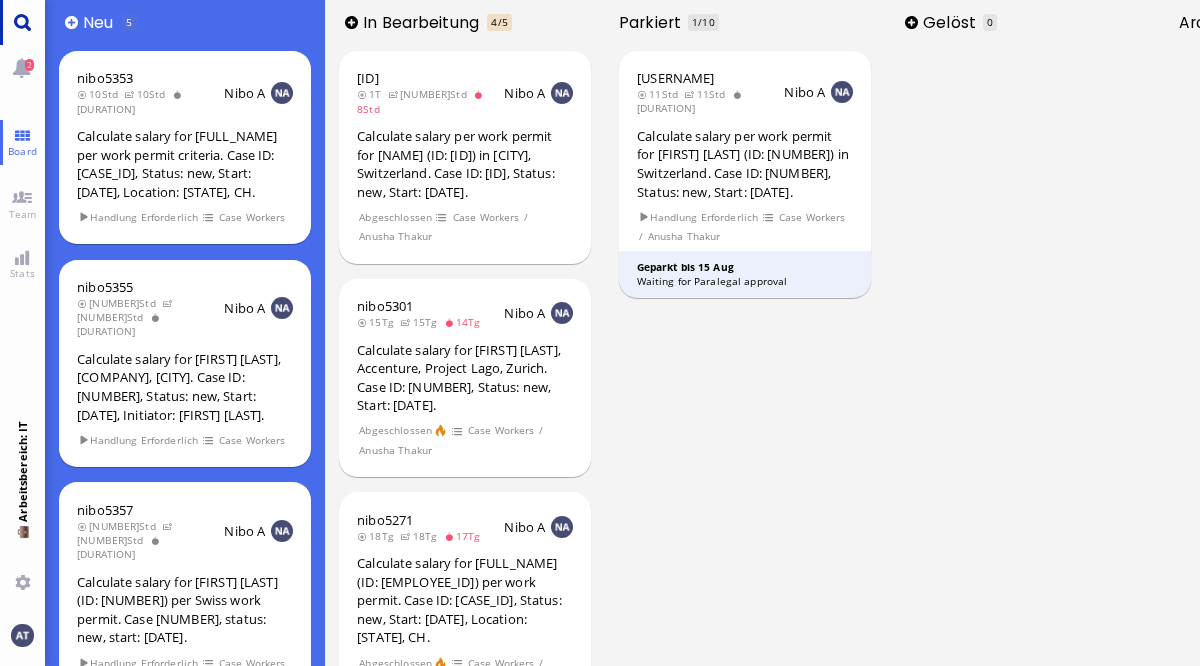 click at bounding box center (22, 22) 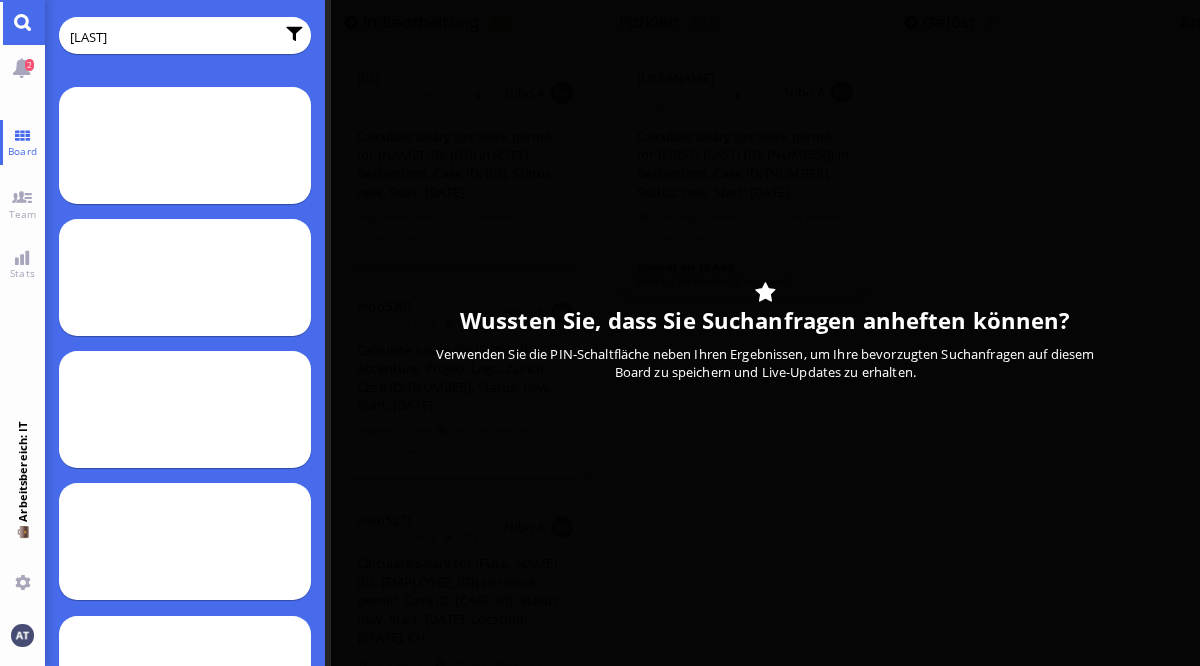 type on "[LAST]" 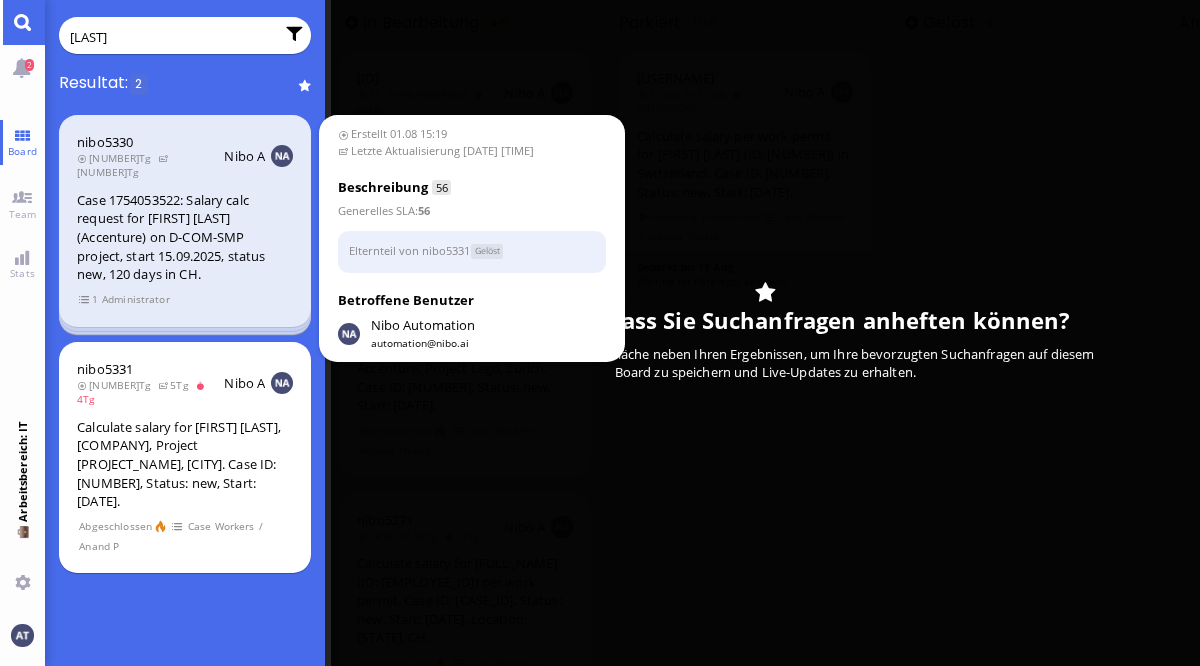 click on "Administrator" at bounding box center (135, 299) 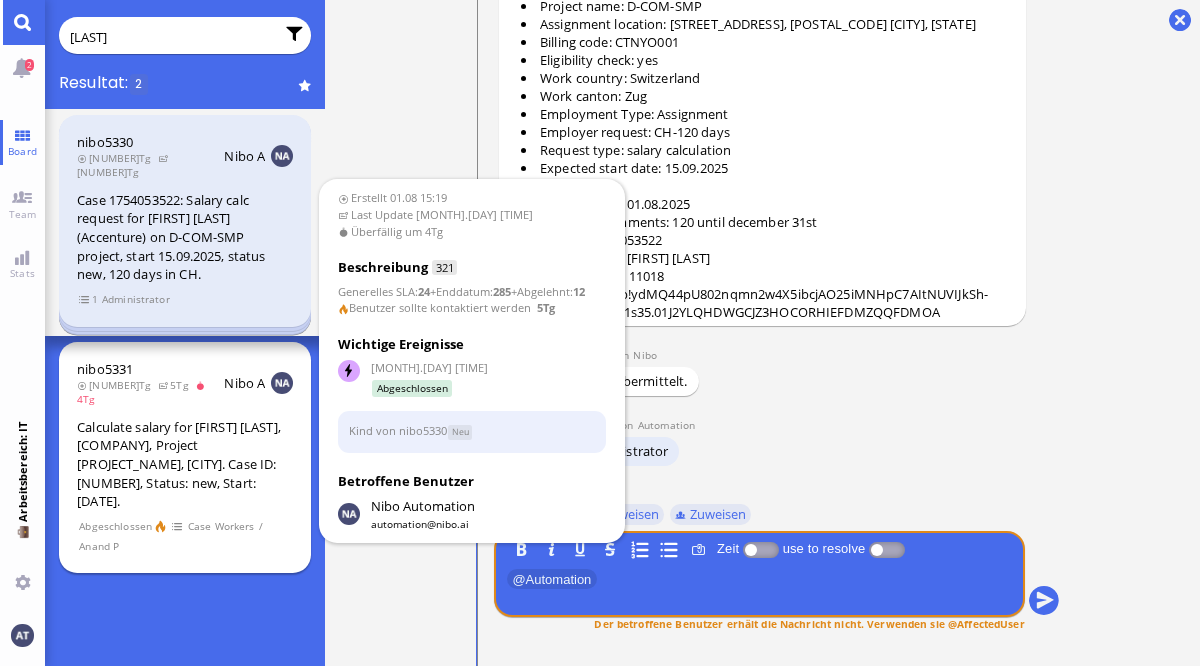 click on "Calculate salary for [FIRST] [LAST], [COMPANY], Project [PROJECT_NAME], [CITY]. Case ID: [NUMBER], Status: new, Start: [DATE]." at bounding box center [185, 464] 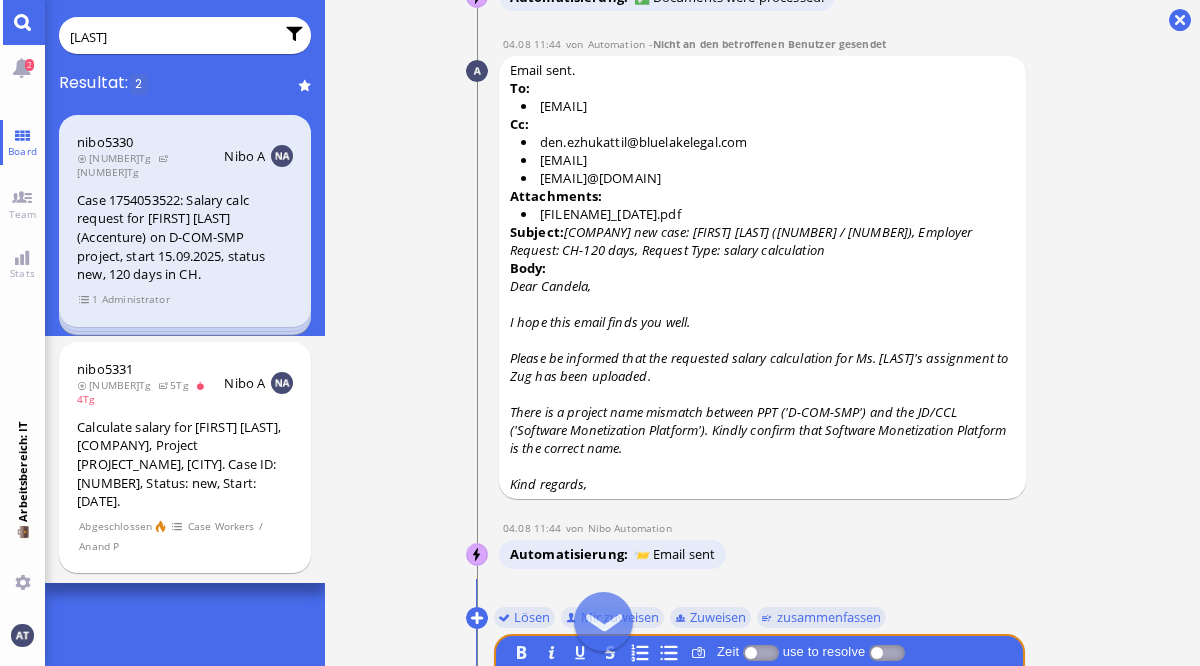 scroll, scrollTop: 0, scrollLeft: 0, axis: both 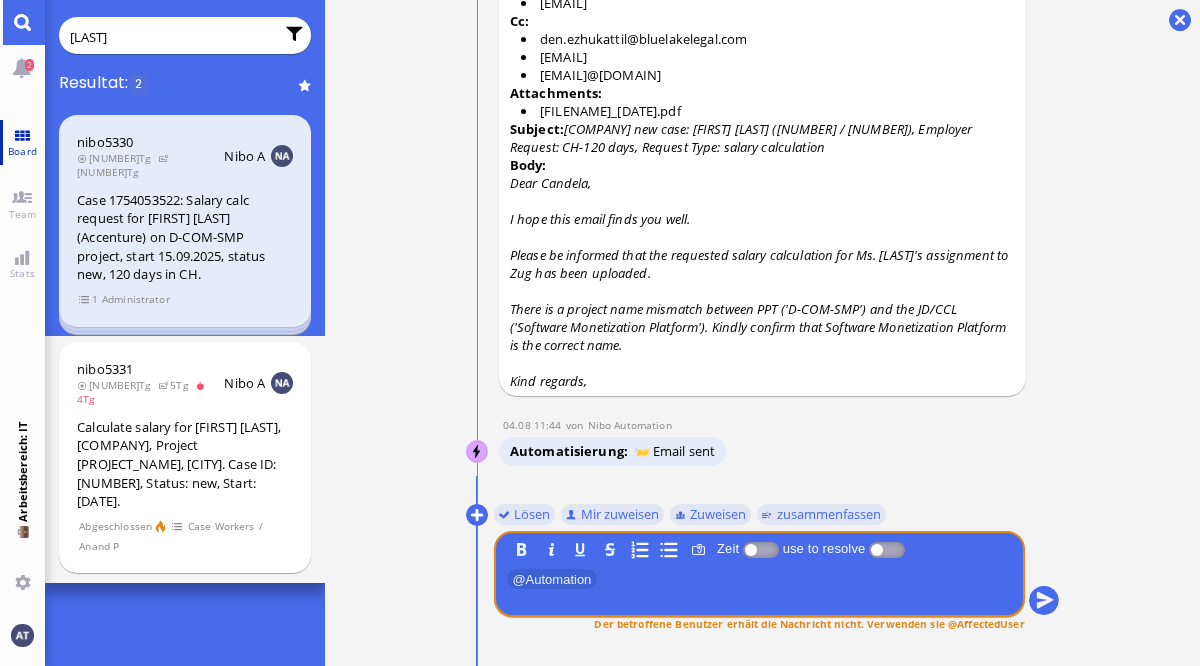 click on "Board" at bounding box center [22, 142] 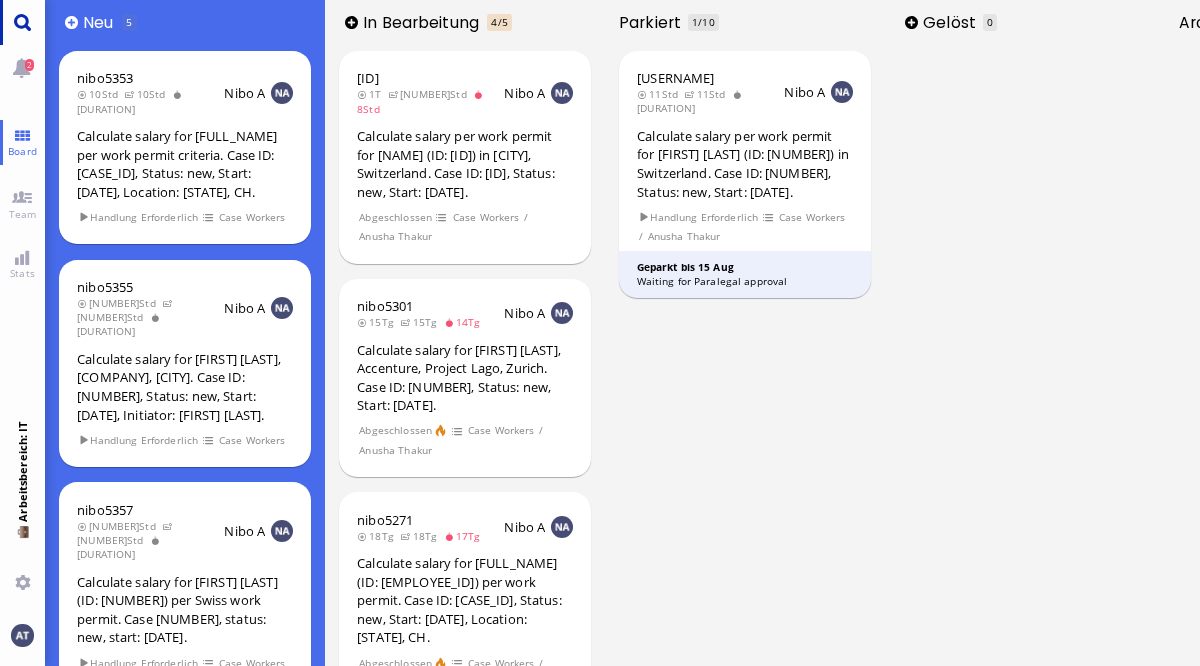 click at bounding box center [22, 22] 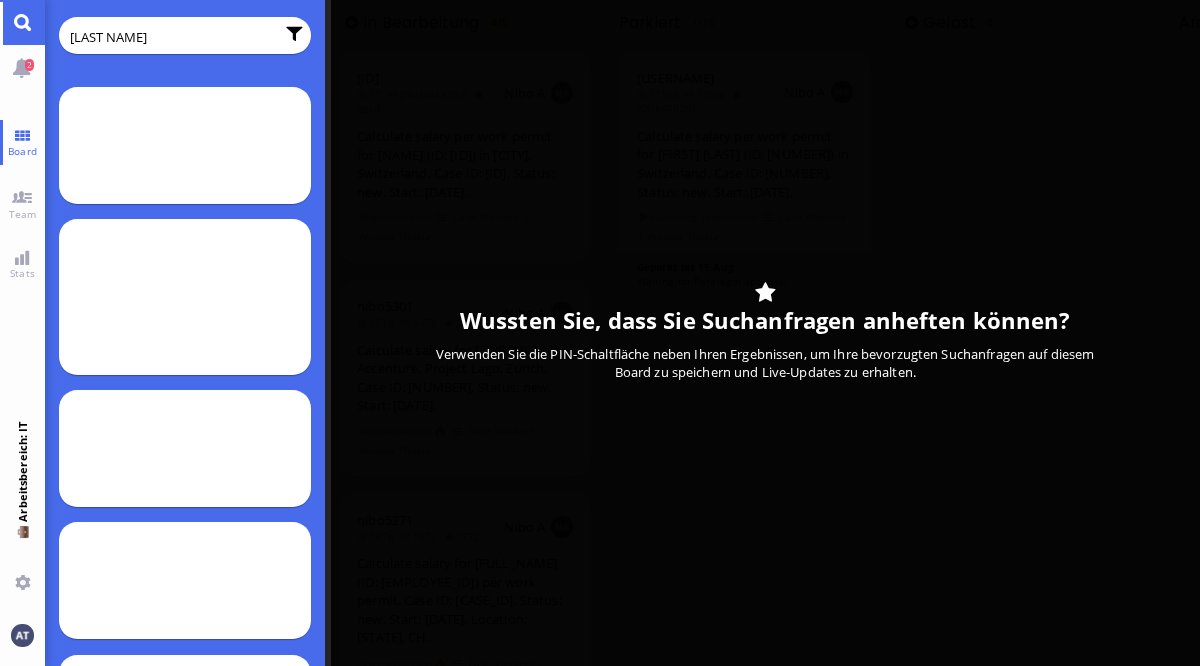 type on "[LAST NAME]" 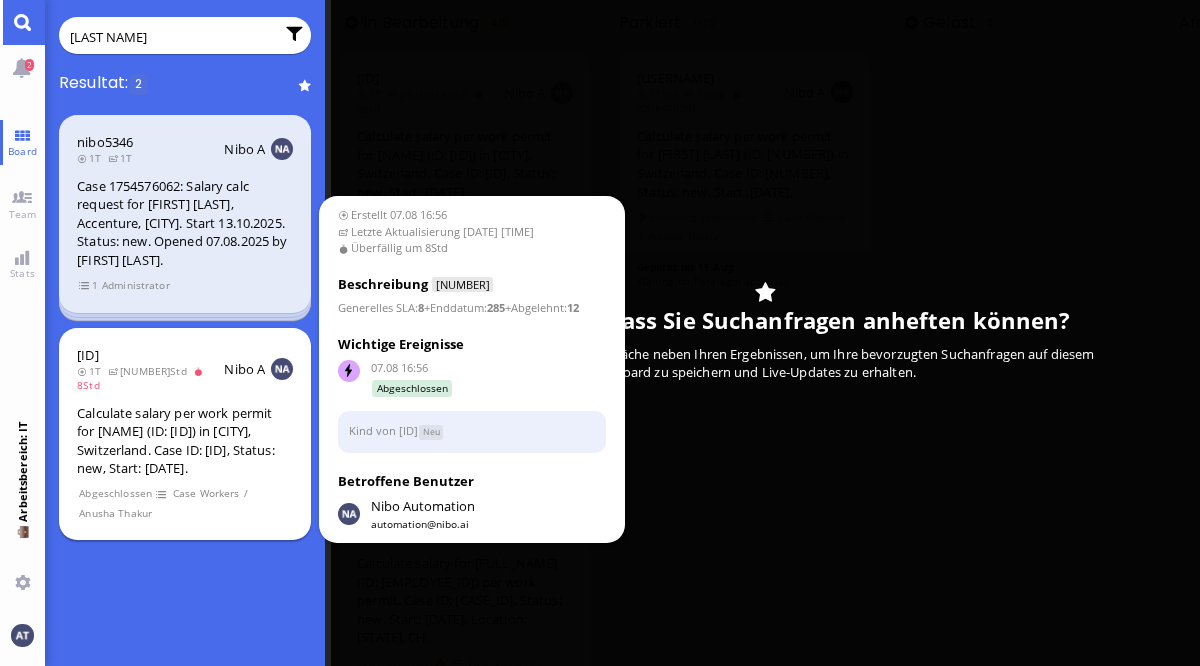 click on "[USERNAME] [DURATION] [DURATION] [USERNAME] Calculate salary per work permit for [FIRST] [LAST] (ID: [NUMBER]) in [CITY], [COUNTRY]. Case ID: [NUMBER], Status: new, Start: [DATE]. Abgeschlossen Case Workers / [FIRST] [LAST]" at bounding box center (185, 434) 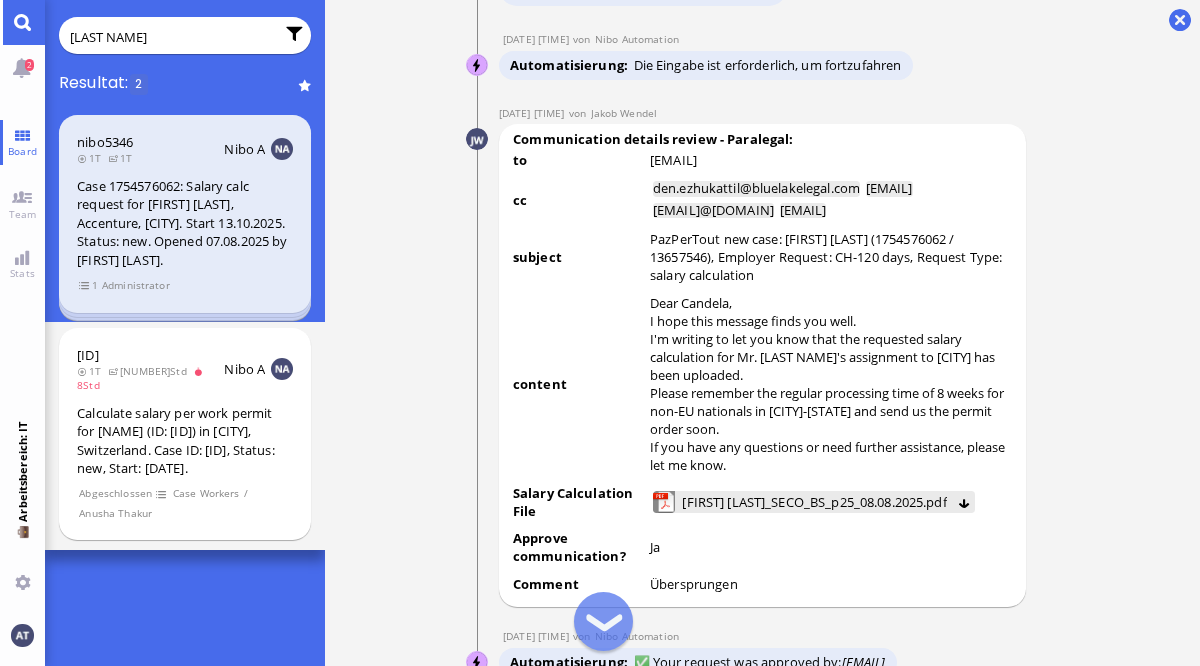 scroll, scrollTop: -2141, scrollLeft: 0, axis: vertical 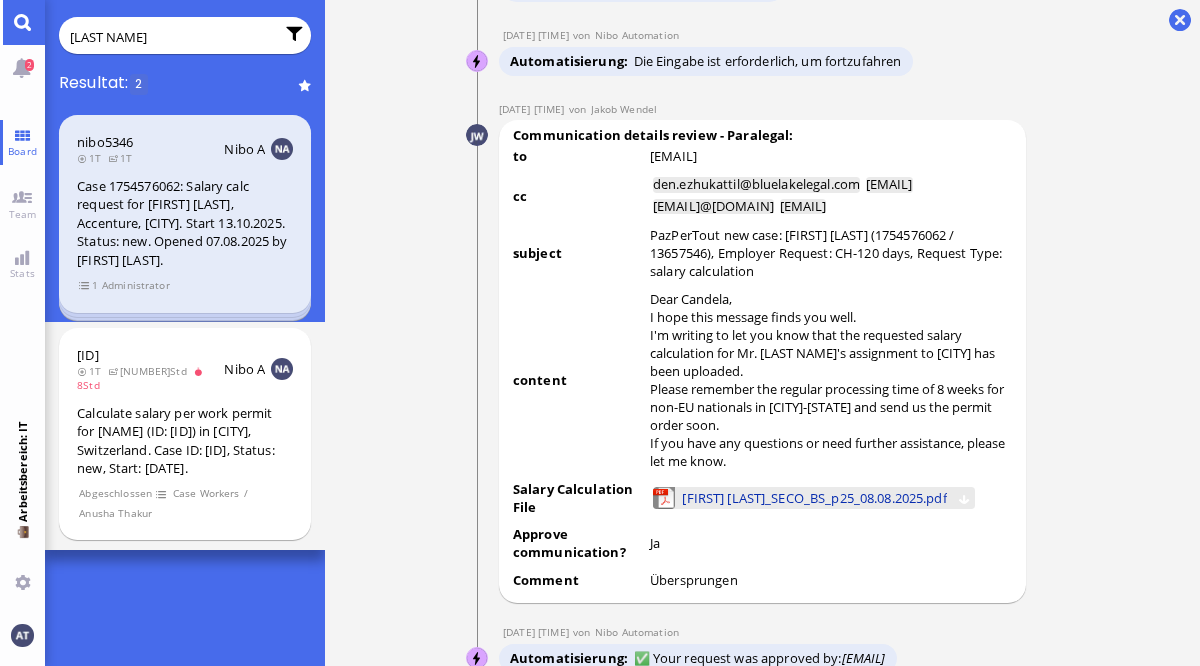 click on "[FIRST] [LAST]_SECO_BS_p25_08.08.2025.pdf" at bounding box center [814, 498] 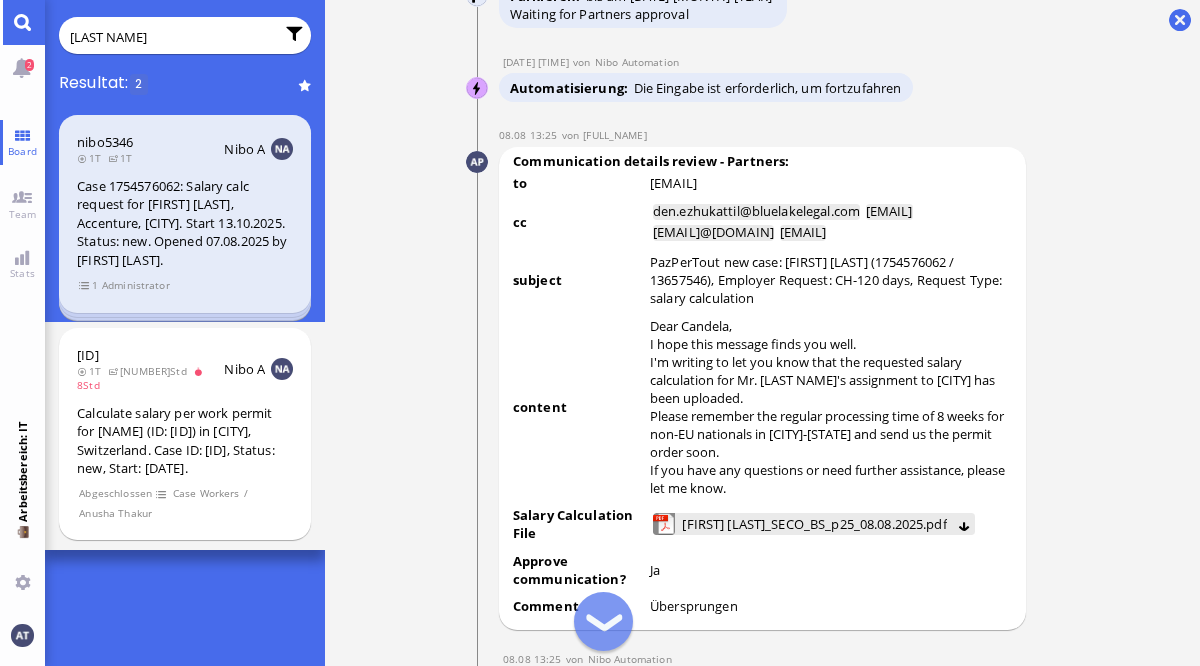 scroll, scrollTop: -1206, scrollLeft: 0, axis: vertical 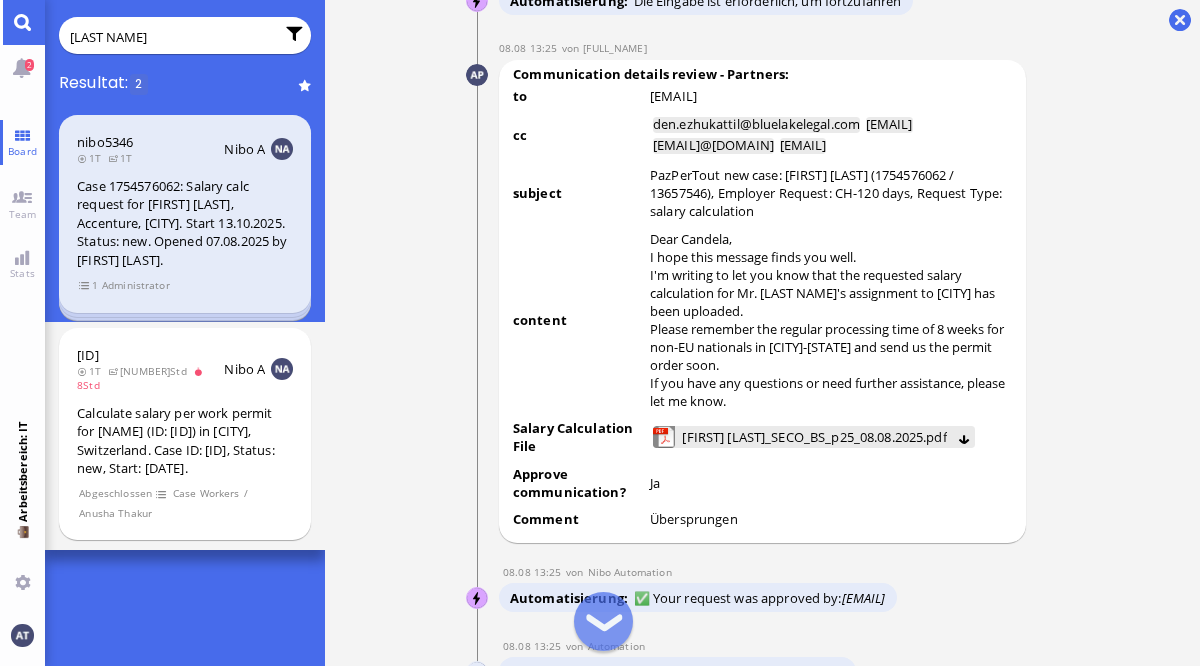 click on "08.08 13:25 von [FIRST] [LAST] [FIRST] [LAST] Communication details review - Partners: to pazpertout.acc@bluelakelegal.com
cc den.ezhukattil@bluelakelegal.com
janet.mathews@bluelakelegal.com
anusha.thakur@bluelakelegal.com
fabienne.arslan@bluelakelegal.com
subject  PazPerTout new case: [FIRST] [LAST] (1754576062 / 13657546), Employer Request: CH-120 days, Request Type: salary calculation
content
Dear Candela,
I hope this message finds you well. I'm writing to let you know that the requested salary calculation for Mr. Shah's assignment to [CITY]-[STATE] has been uploaded.
Please remember the regular processing time of 8 weeks for non-EU nationals in [CITY]-[STATE] and send us the permit order soon.
If you have any questions or need further assistance, please let me know.
Salary Calculation File Satish Shah_SECO_BS_p25_08.08.2025.pdf Approve communication? Ja Comment Übersprungen" at bounding box center [763, 291] 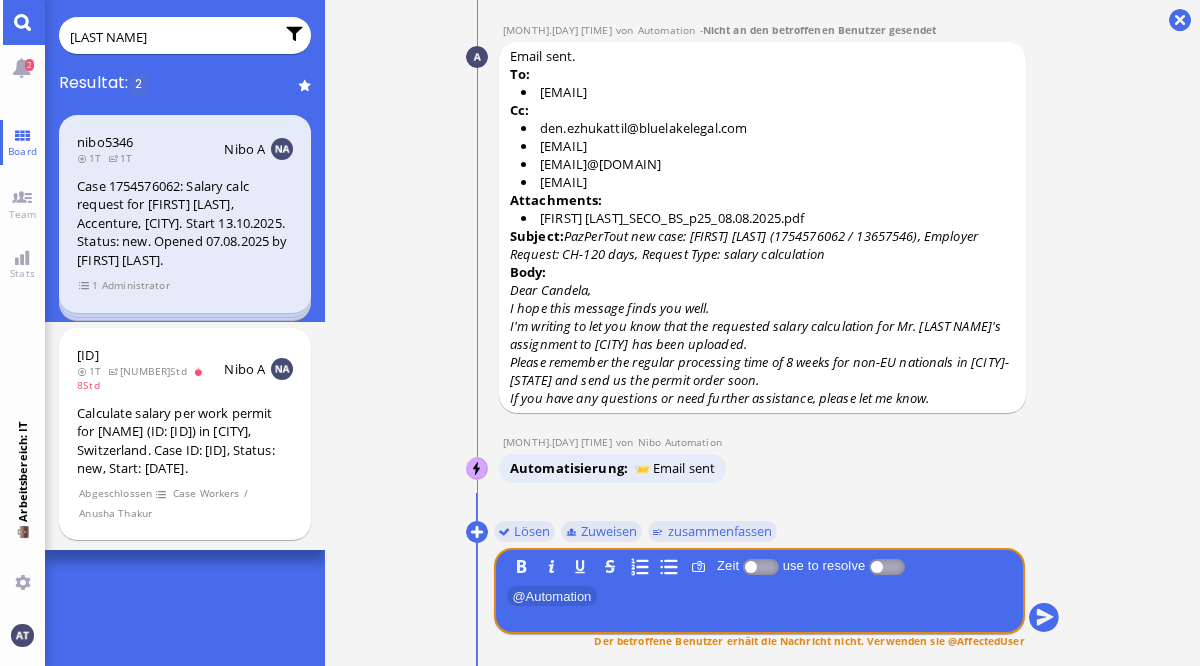 scroll, scrollTop: 0, scrollLeft: 0, axis: both 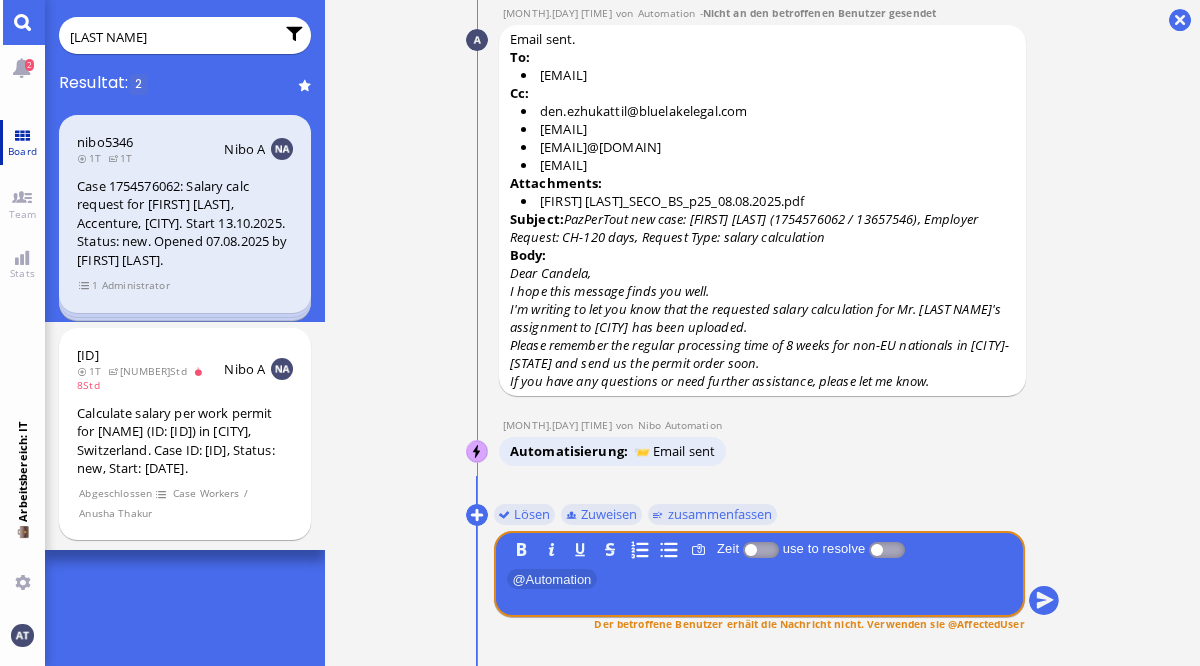 click on "Board" at bounding box center [22, 151] 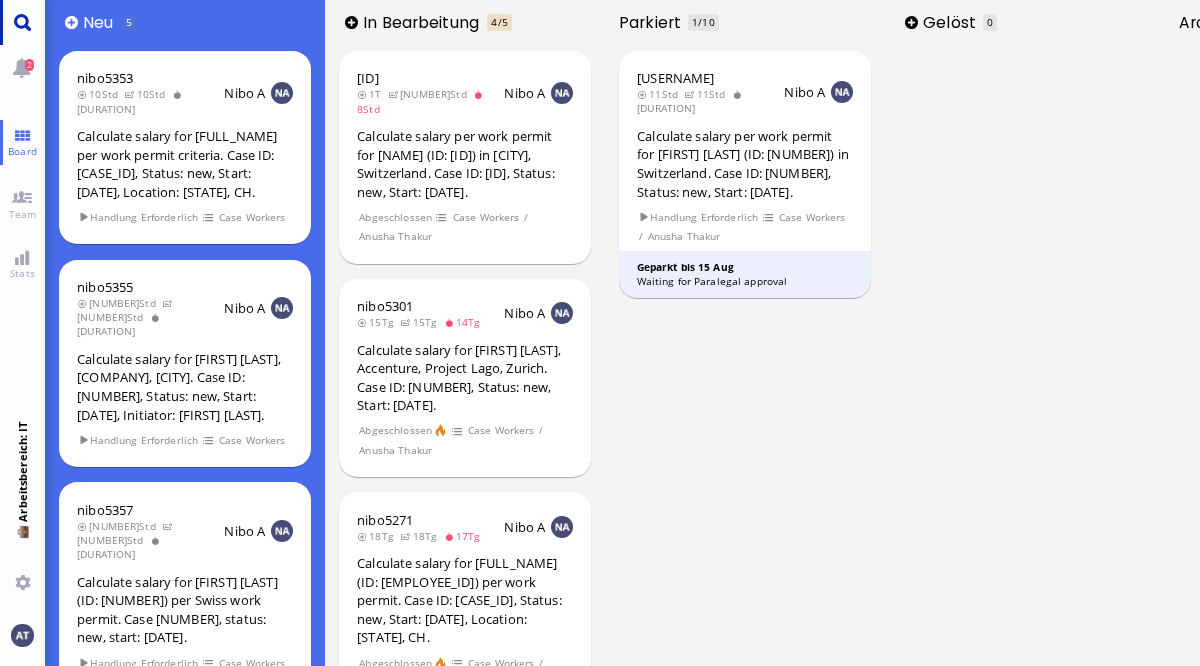 click at bounding box center [22, 22] 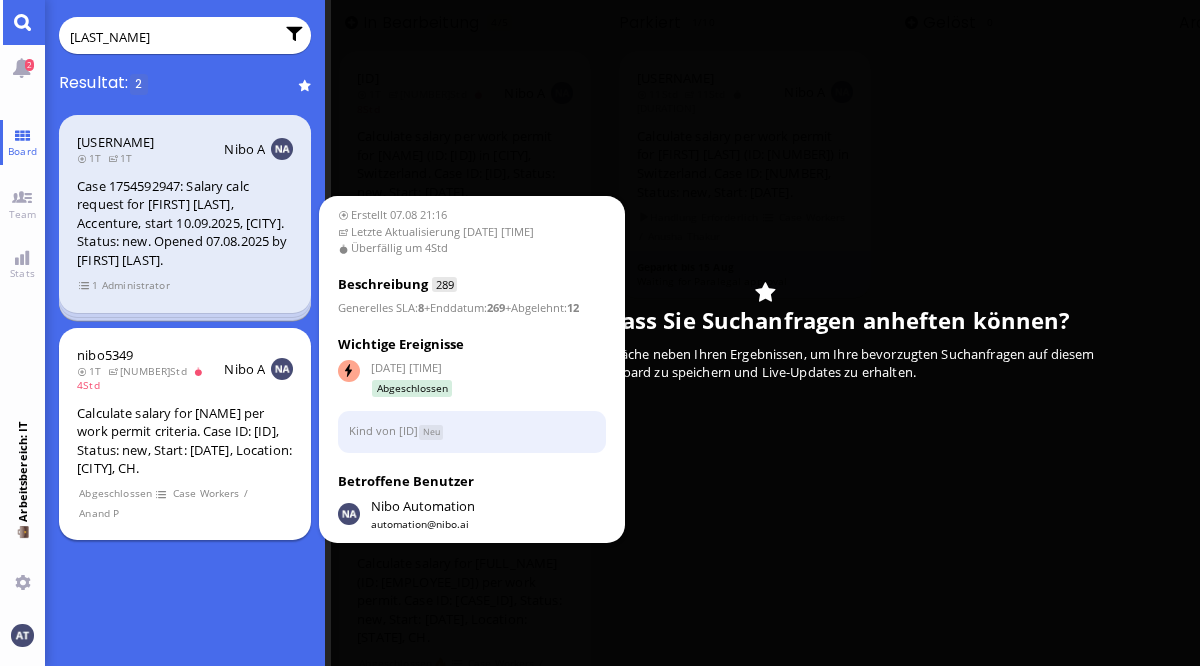 click on "Case Workers  /   [NAME]" at bounding box center [185, 502] 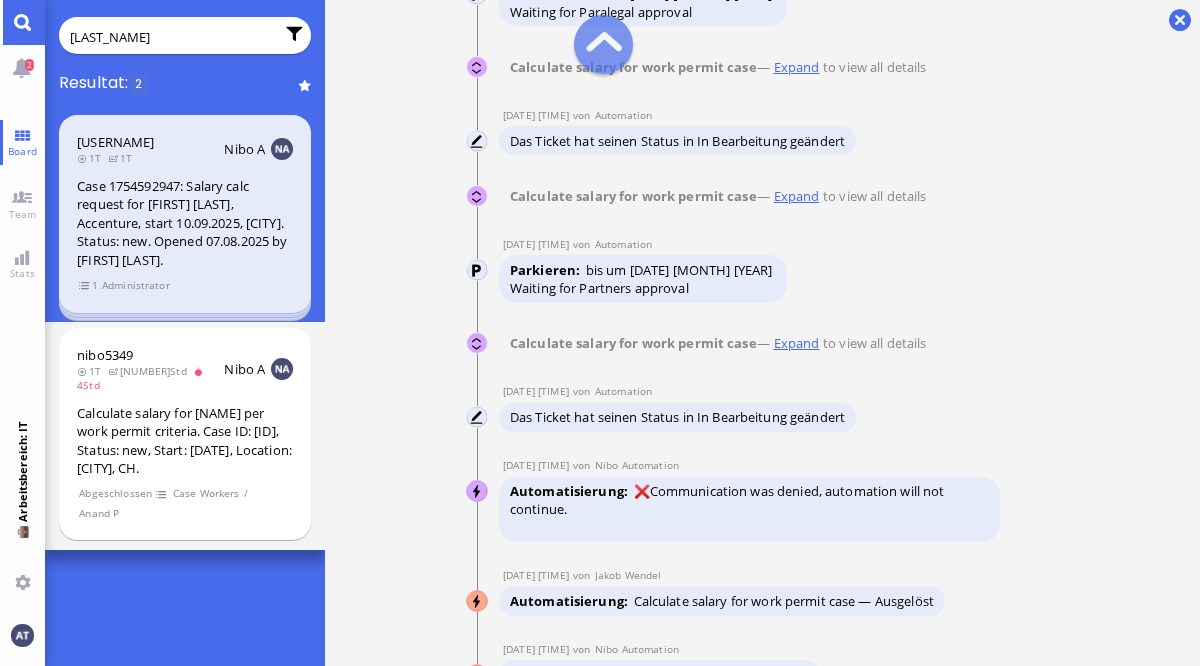 scroll, scrollTop: -8496, scrollLeft: 0, axis: vertical 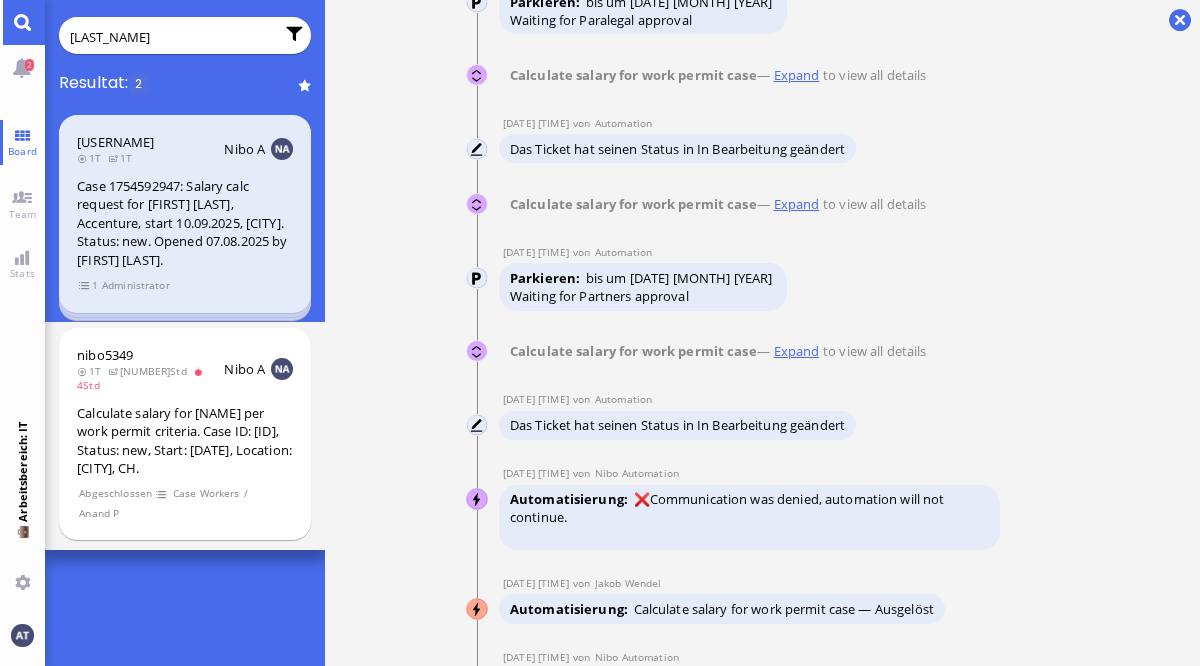 click on "[LAST_NAME]" 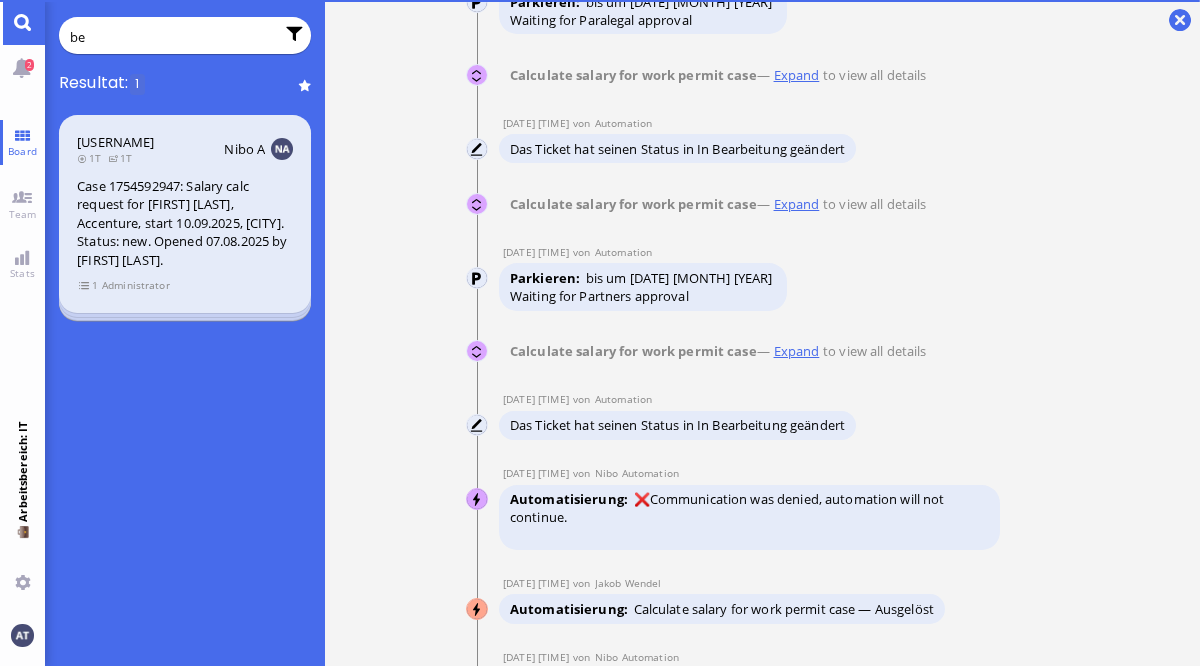 type on "b" 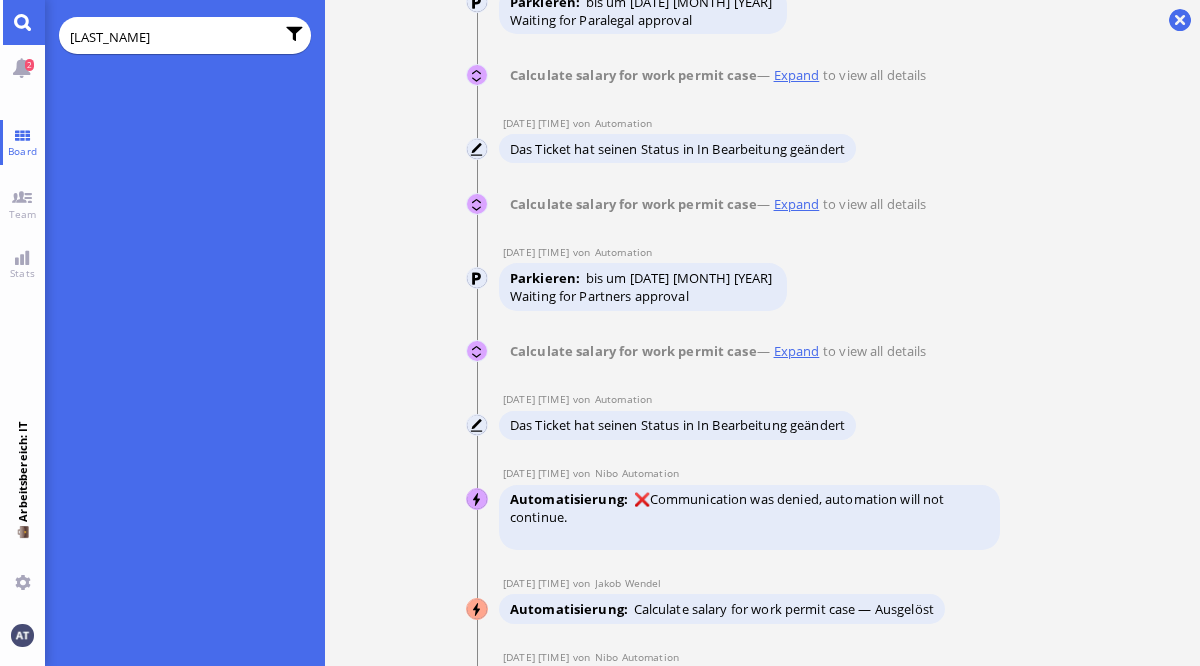 type on "[LAST_NAME]" 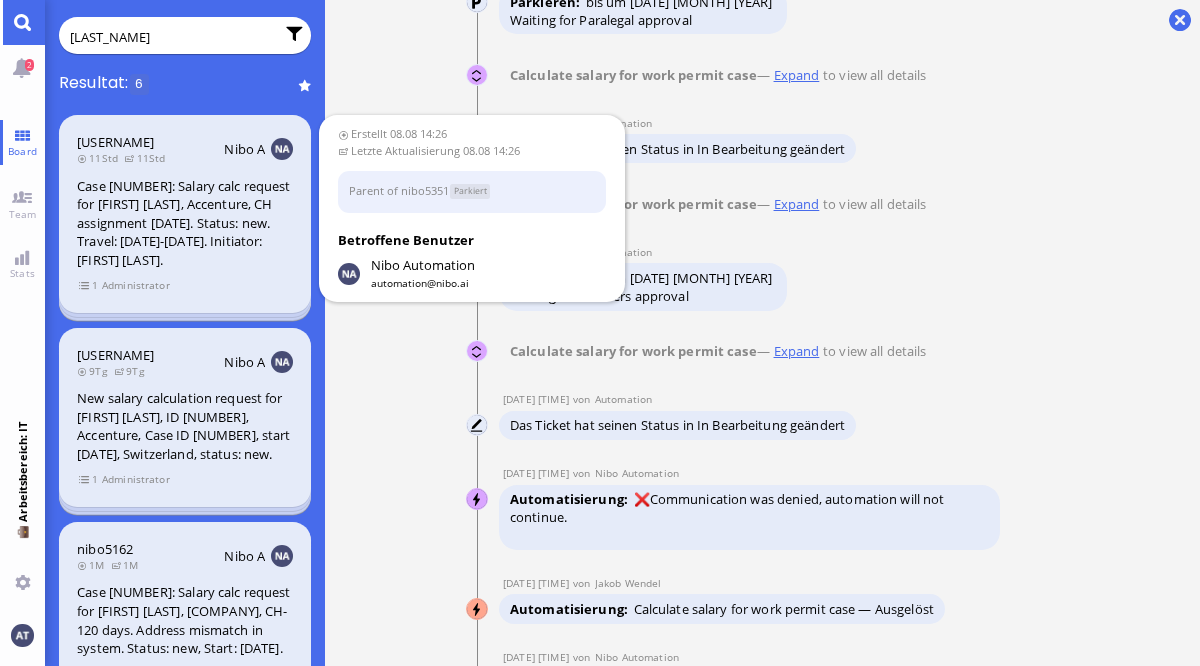 click on "[ID] [NUMBER]Std [NUMBER]Std Nibo A Case [ID]: Salary calc request for [NAME], Accenture, CH assignment [DATE]. Status: new. Travel: [DATE]-[DATE]. Initiator: [NAME]. 1 Administrator" at bounding box center (185, 214) 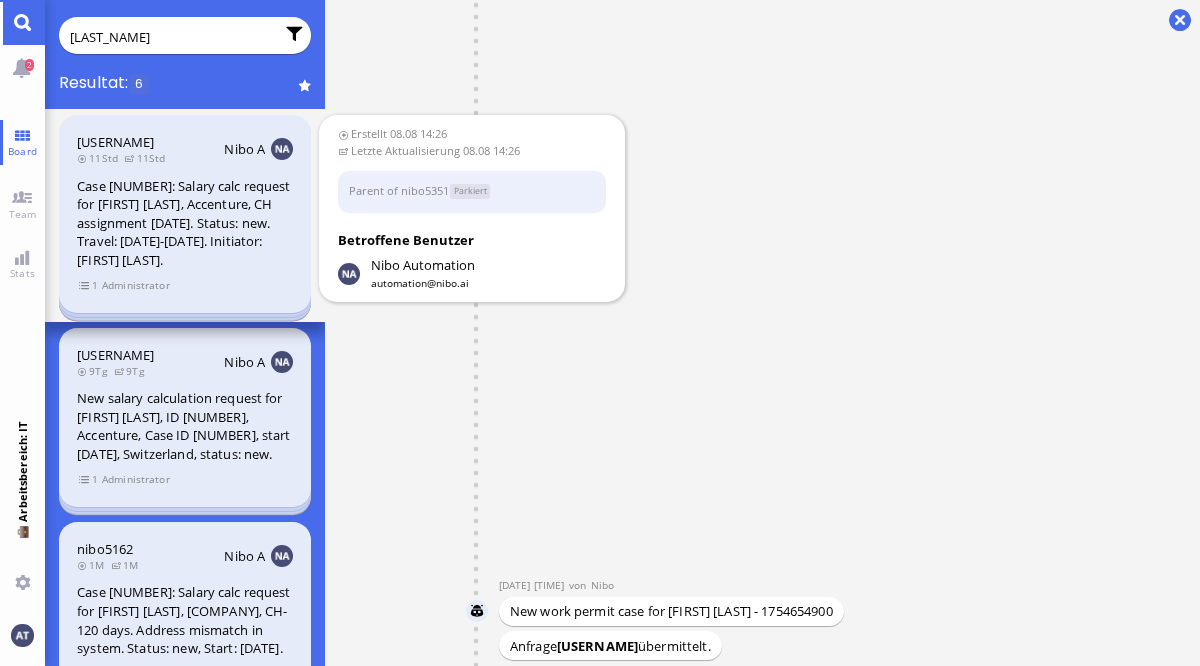 scroll, scrollTop: 0, scrollLeft: 0, axis: both 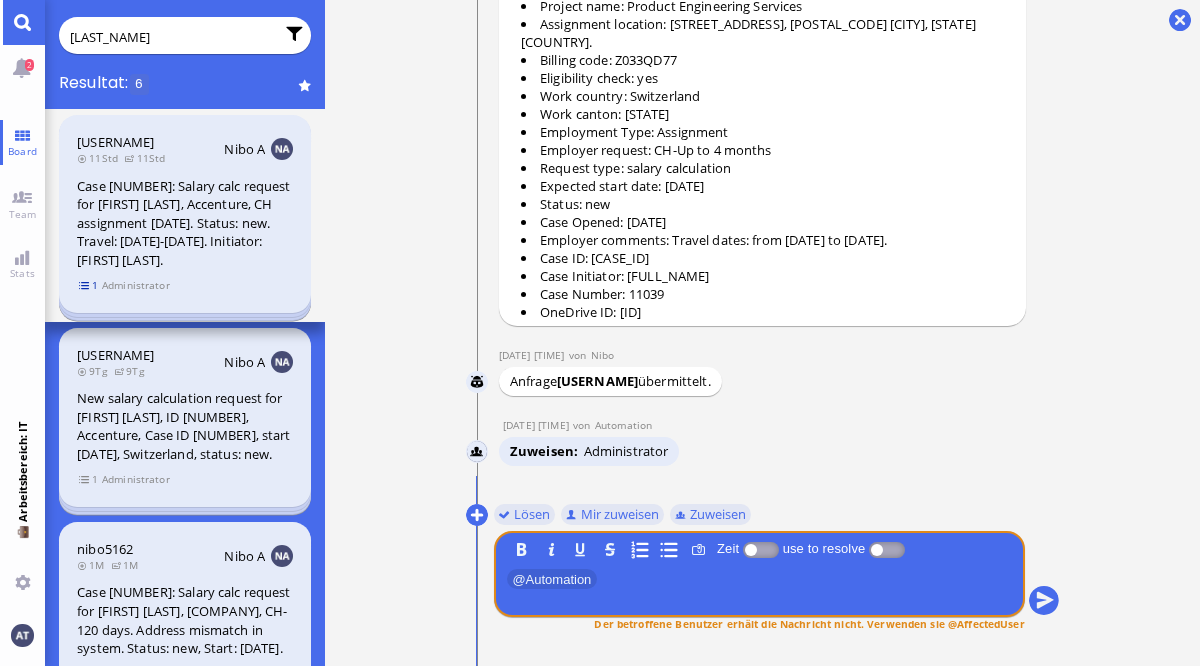 click on "1" at bounding box center (89, 285) 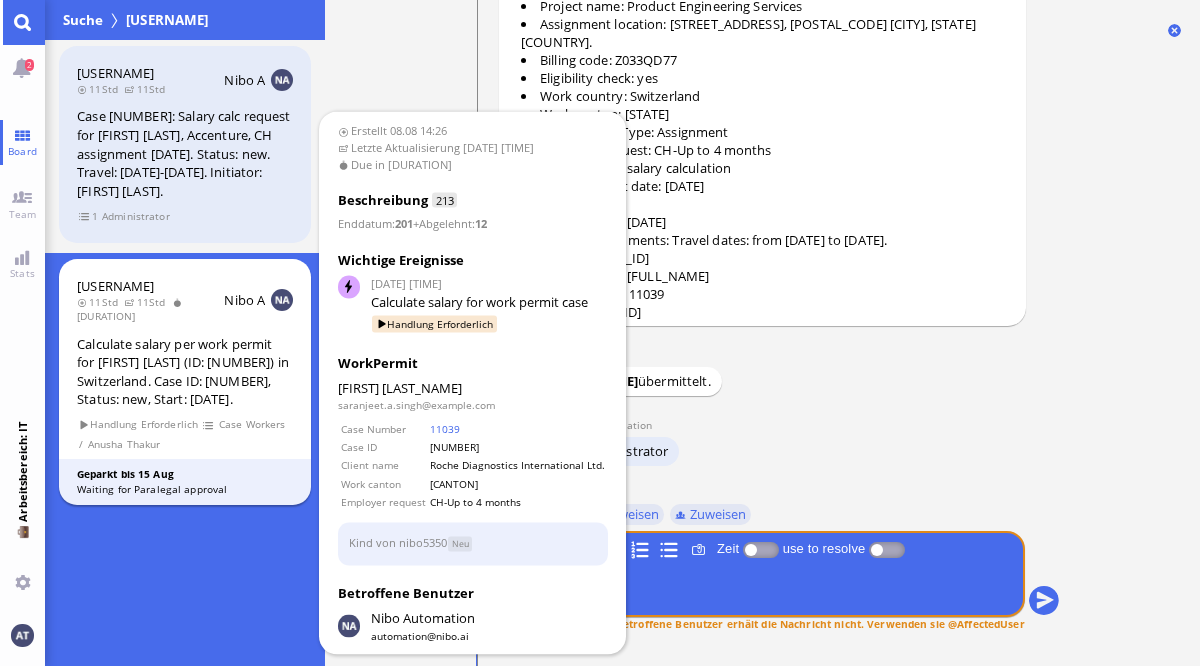 click on "Calculate salary per work permit for [FIRST] [LAST] (ID: [NUMBER]) in Switzerland. Case ID: [NUMBER], Status: new, Start: [DATE]." at bounding box center (185, 372) 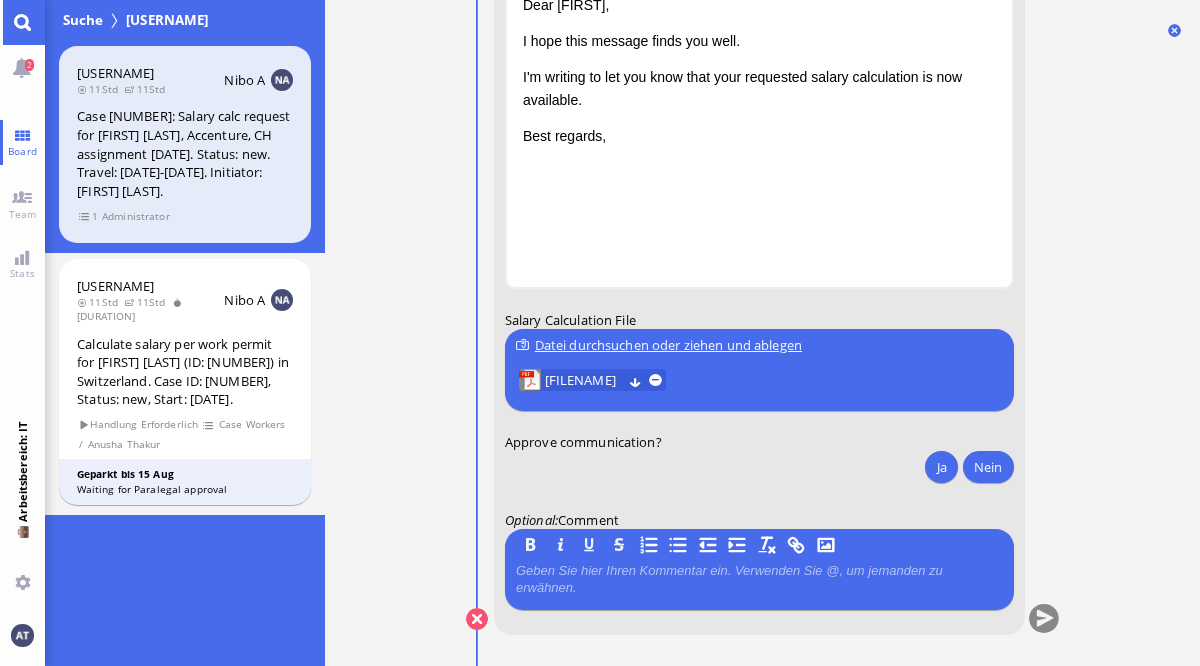 scroll, scrollTop: 0, scrollLeft: 0, axis: both 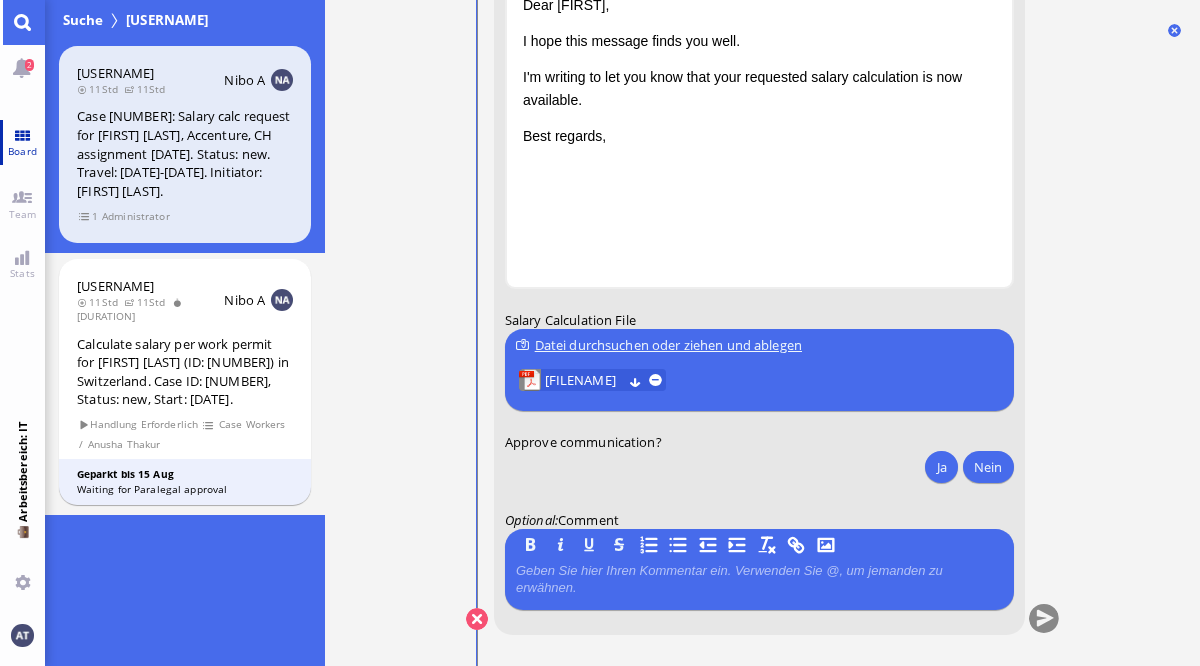 click on "Board" at bounding box center (22, 142) 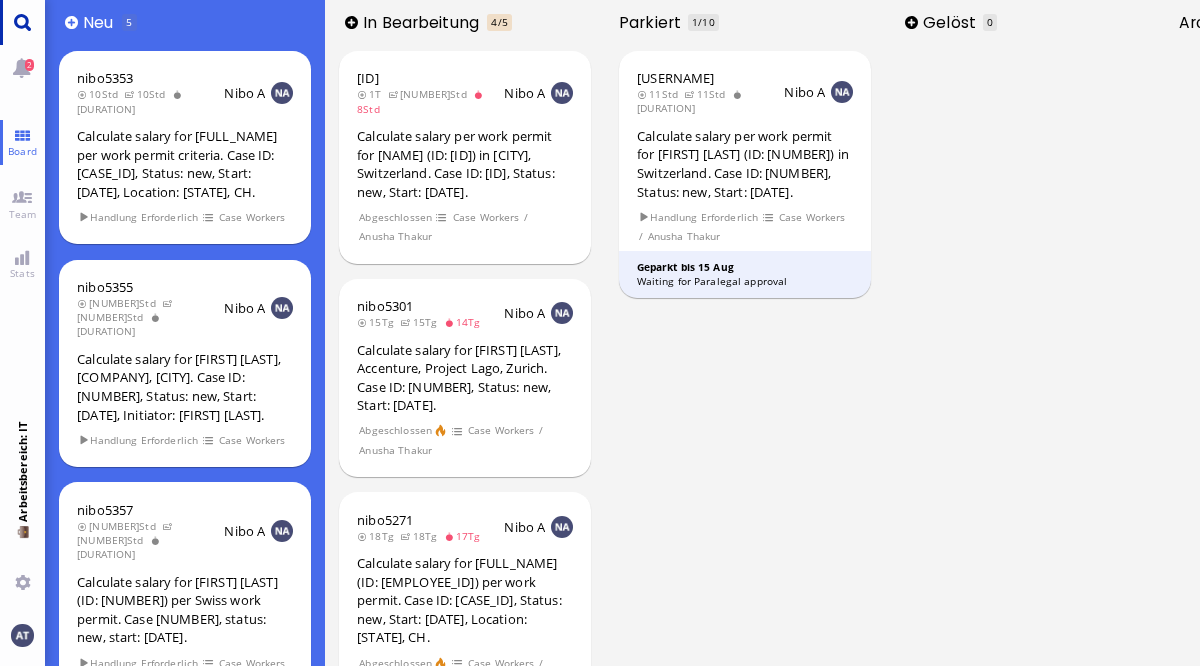 click at bounding box center (22, 22) 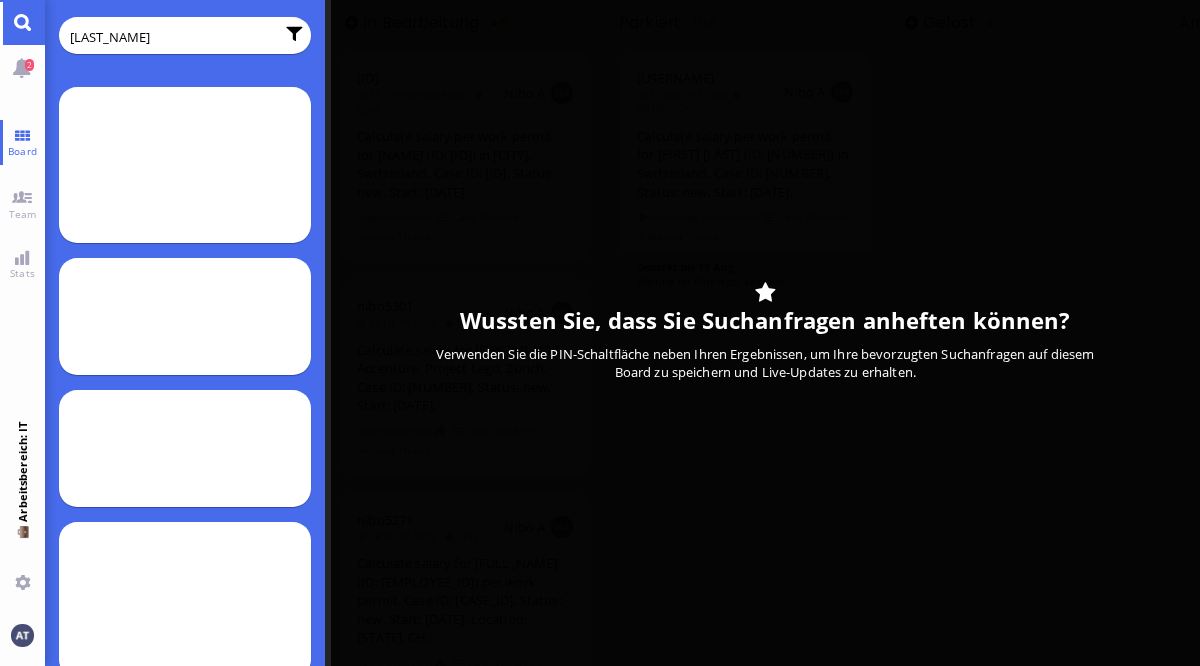 type on "[LAST_NAME]" 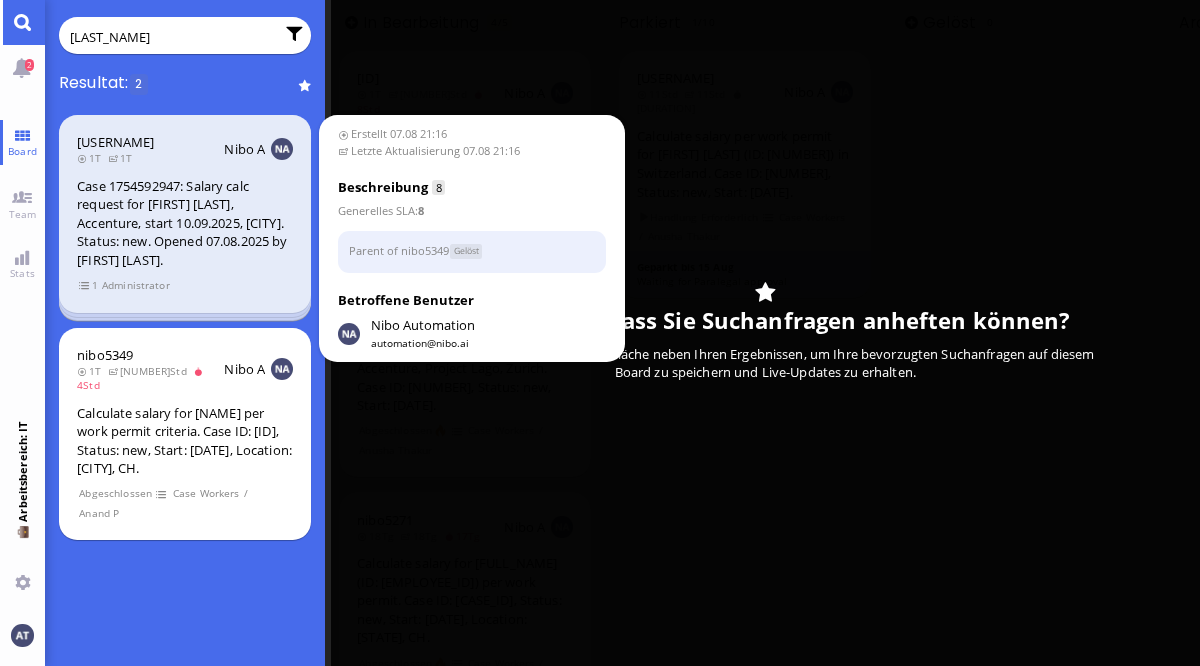 click on "Administrator" at bounding box center [135, 285] 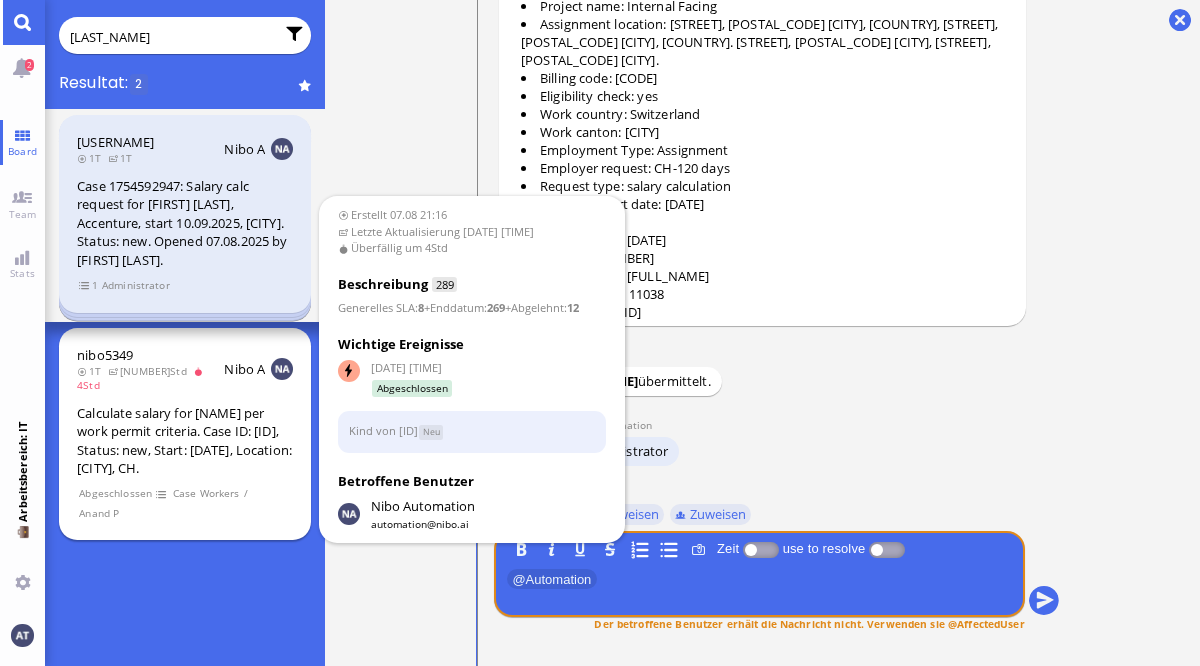 click on "Calculate salary for [NAME] per work permit criteria. Case ID: [ID], Status: new, Start: [DATE], Location: [CITY], CH." at bounding box center [185, 441] 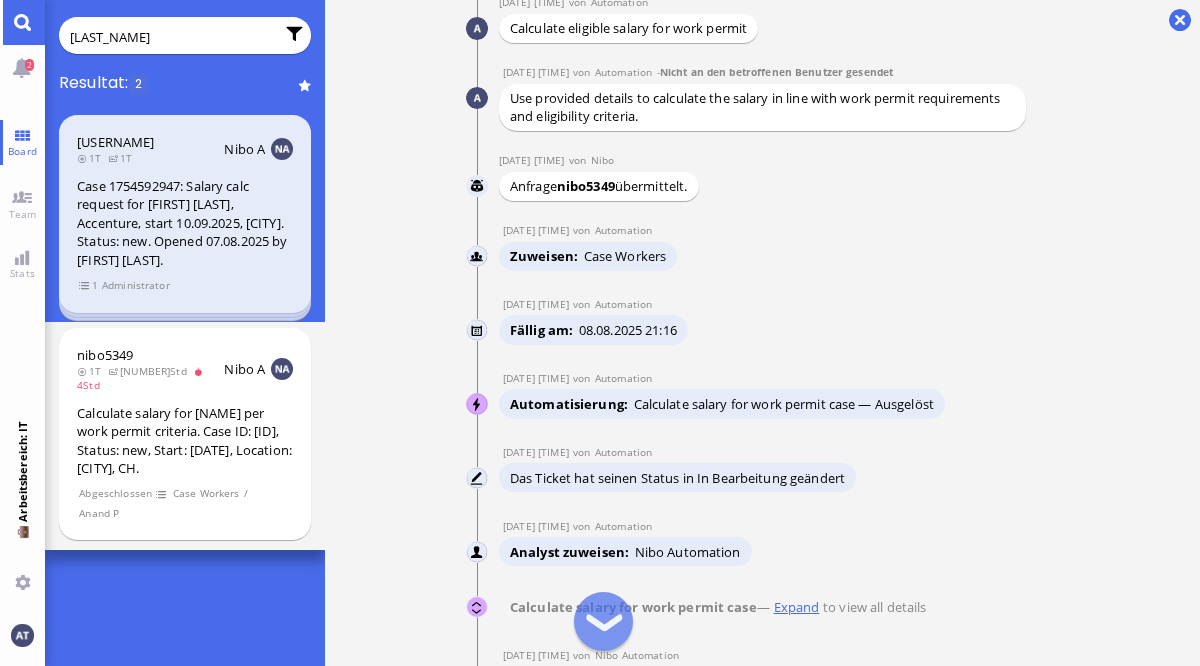 scroll, scrollTop: -9762, scrollLeft: 0, axis: vertical 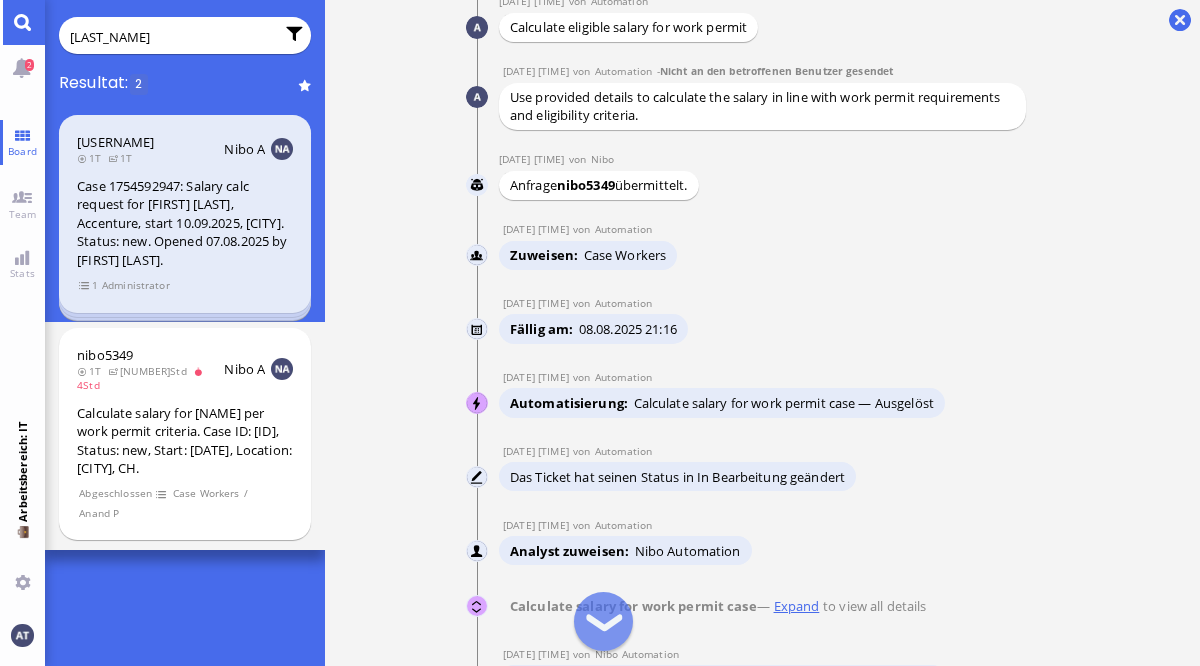 click on "Nibo Automation" at bounding box center [477, 606] 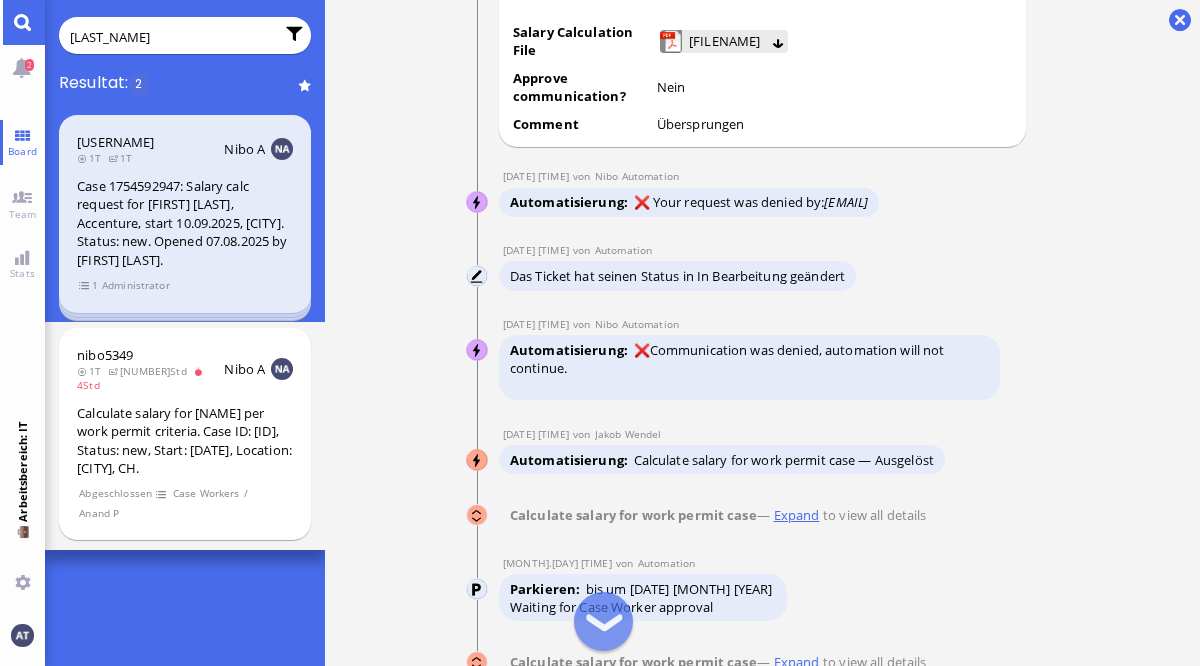 scroll, scrollTop: -1537, scrollLeft: 0, axis: vertical 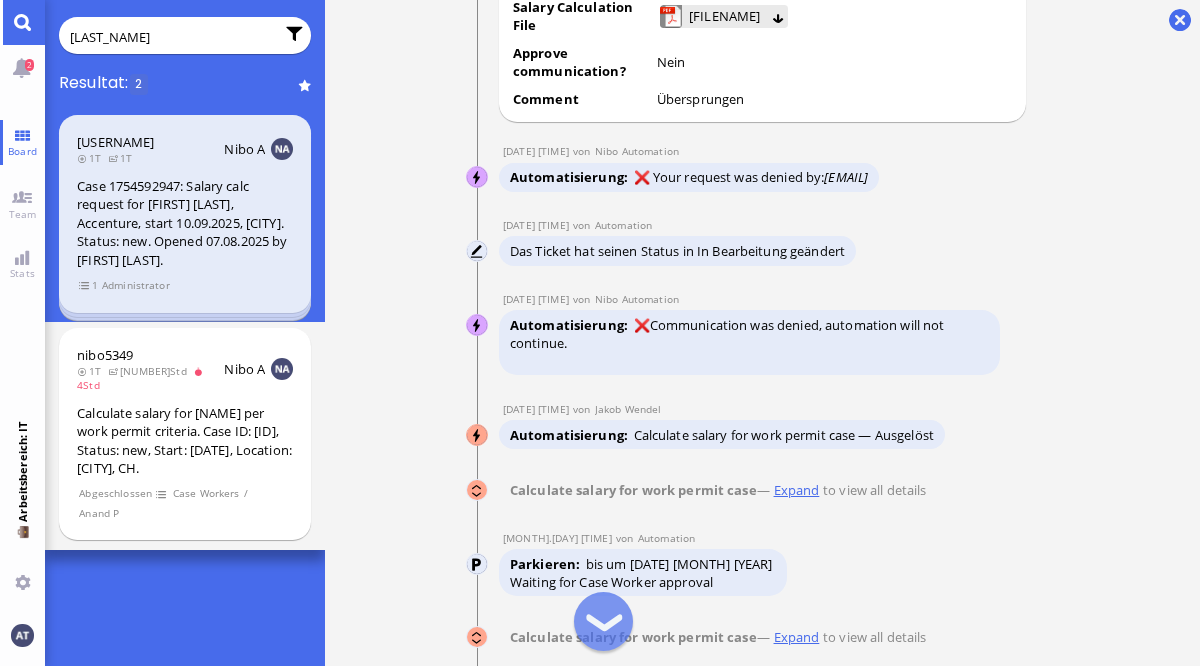 click on "Nibo Automation" at bounding box center [477, 490] 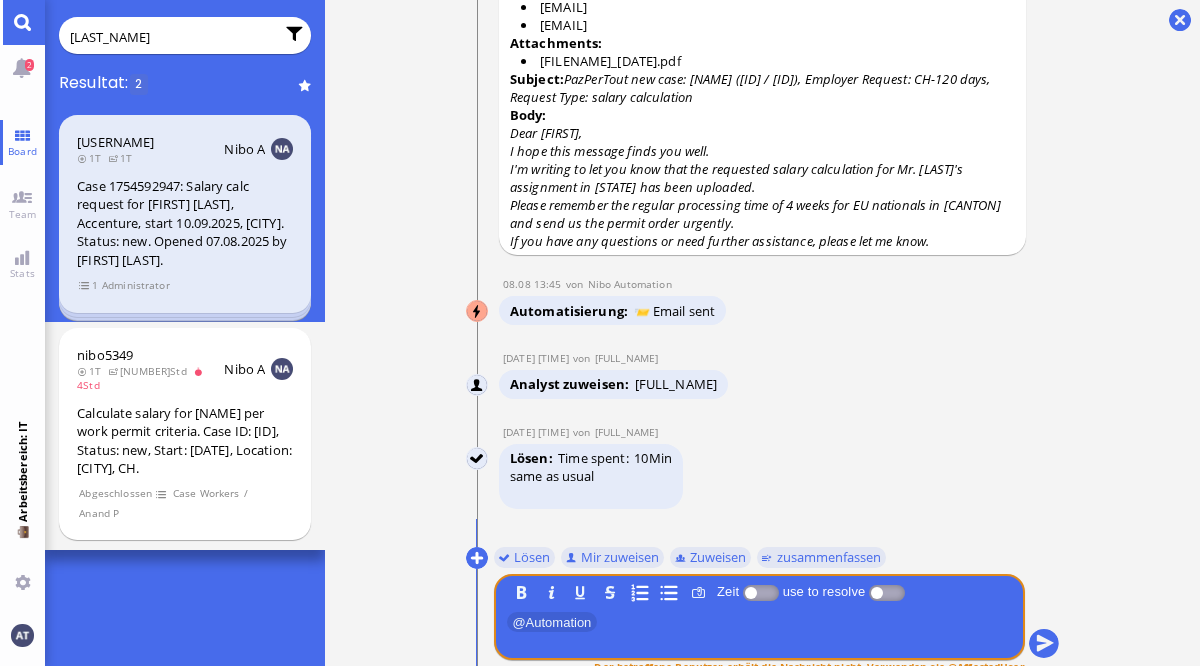 scroll, scrollTop: 0, scrollLeft: 0, axis: both 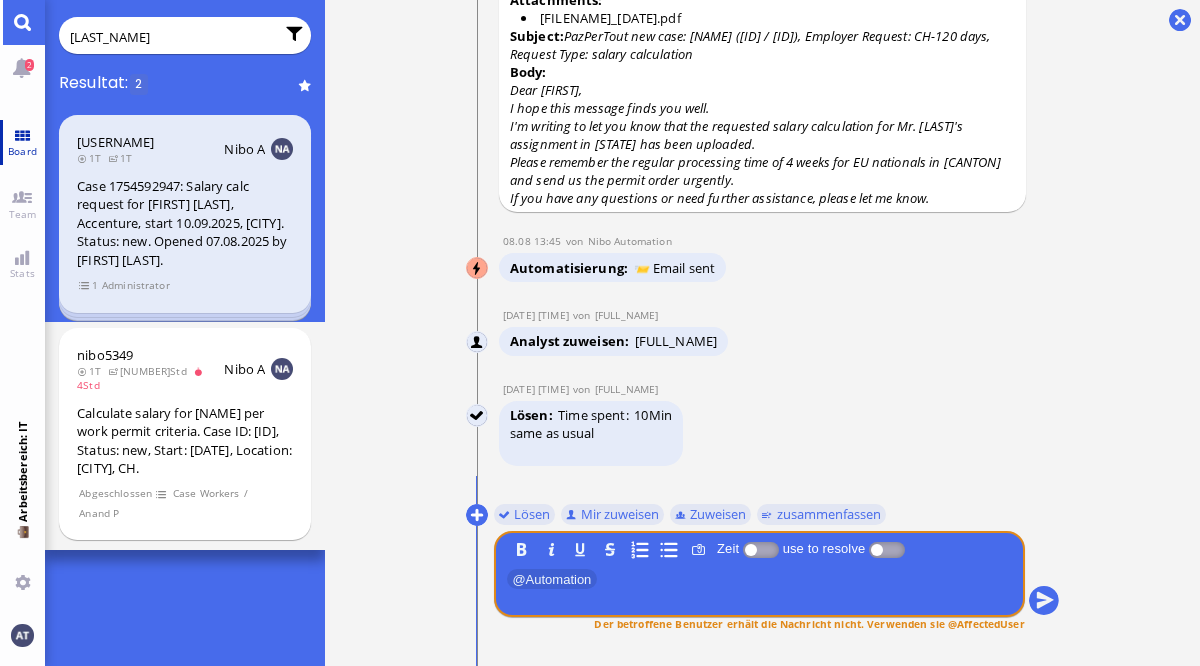 click on "Board" at bounding box center [22, 142] 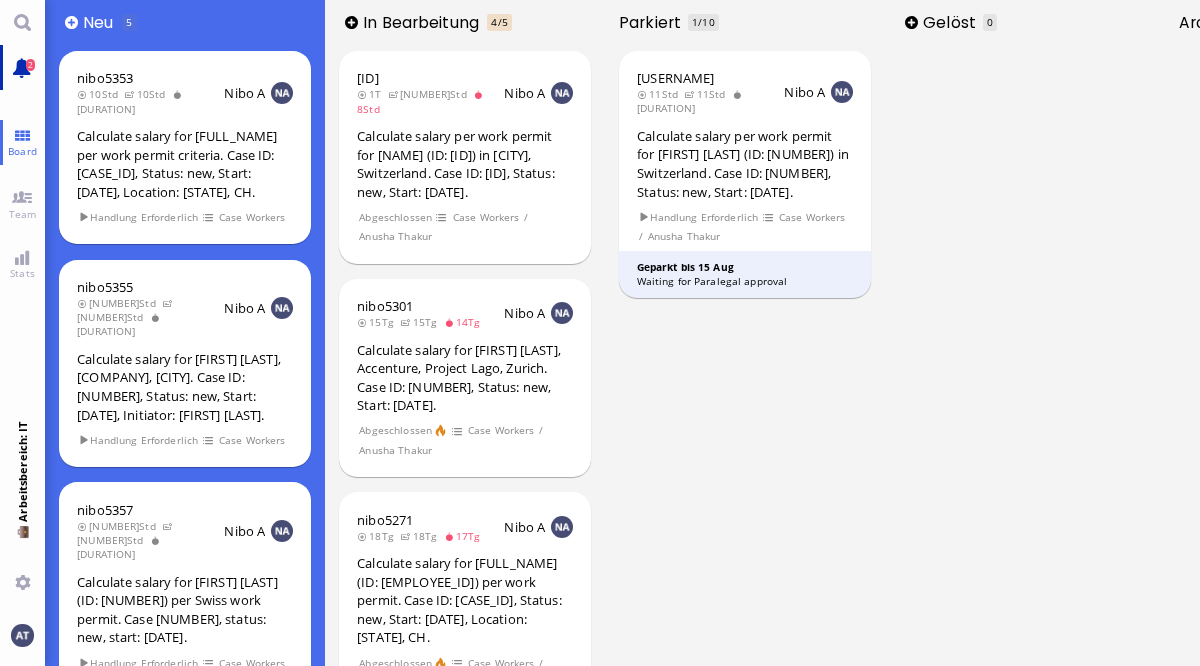 click on "2" at bounding box center (30, 65) 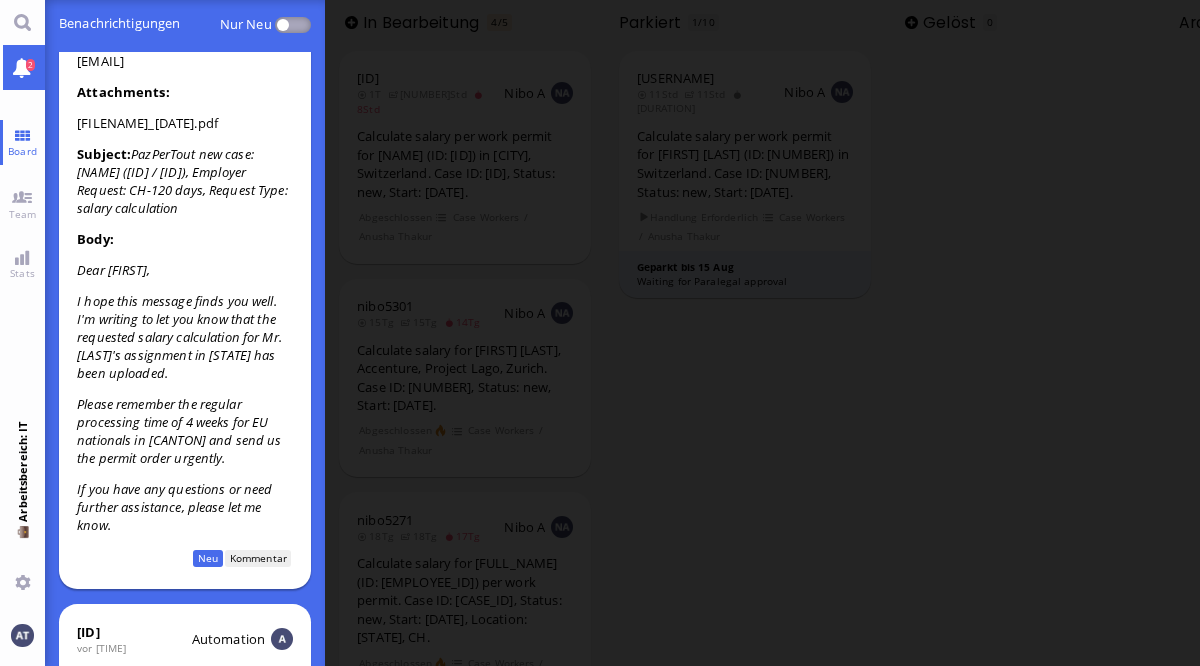 scroll, scrollTop: 255, scrollLeft: 0, axis: vertical 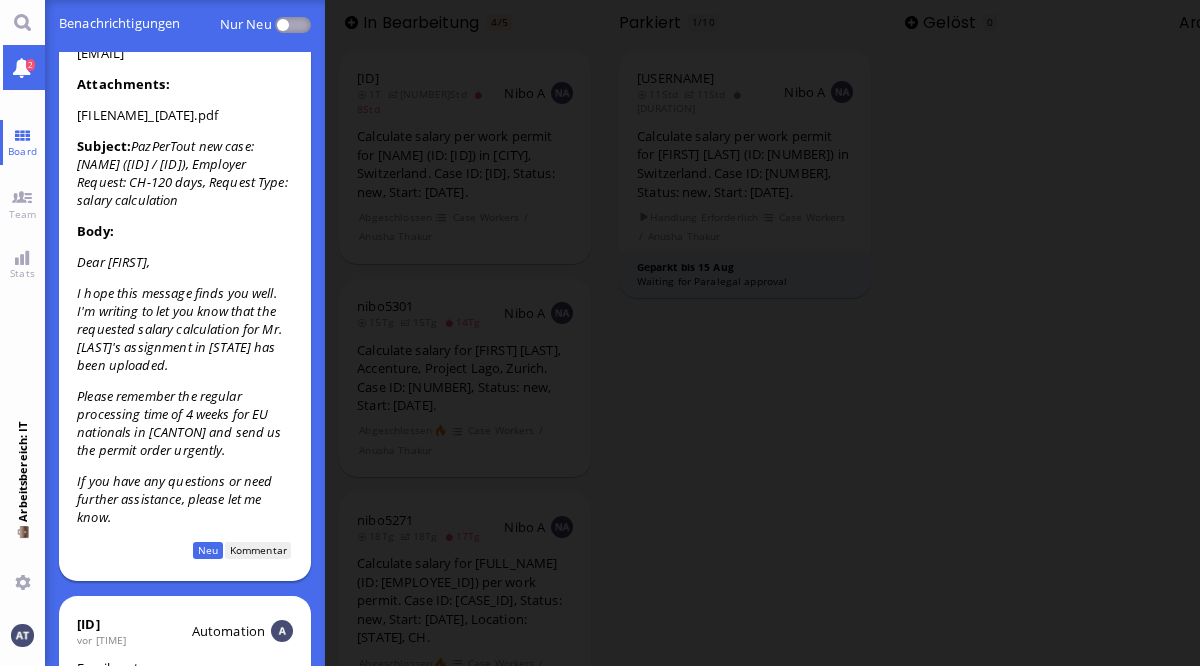 click on "PazPerTout new case: [NAME] ([ID] / [ID]), Employer Request: CH-120 days, Request Type: salary calculation" 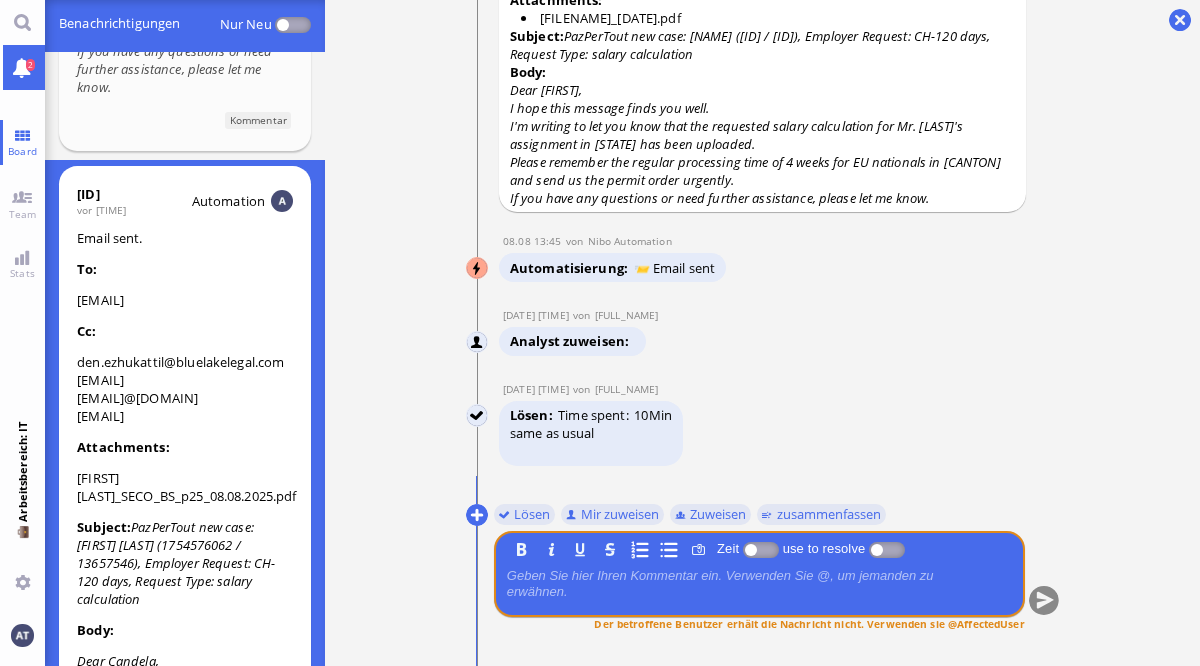 scroll, scrollTop: 718, scrollLeft: 0, axis: vertical 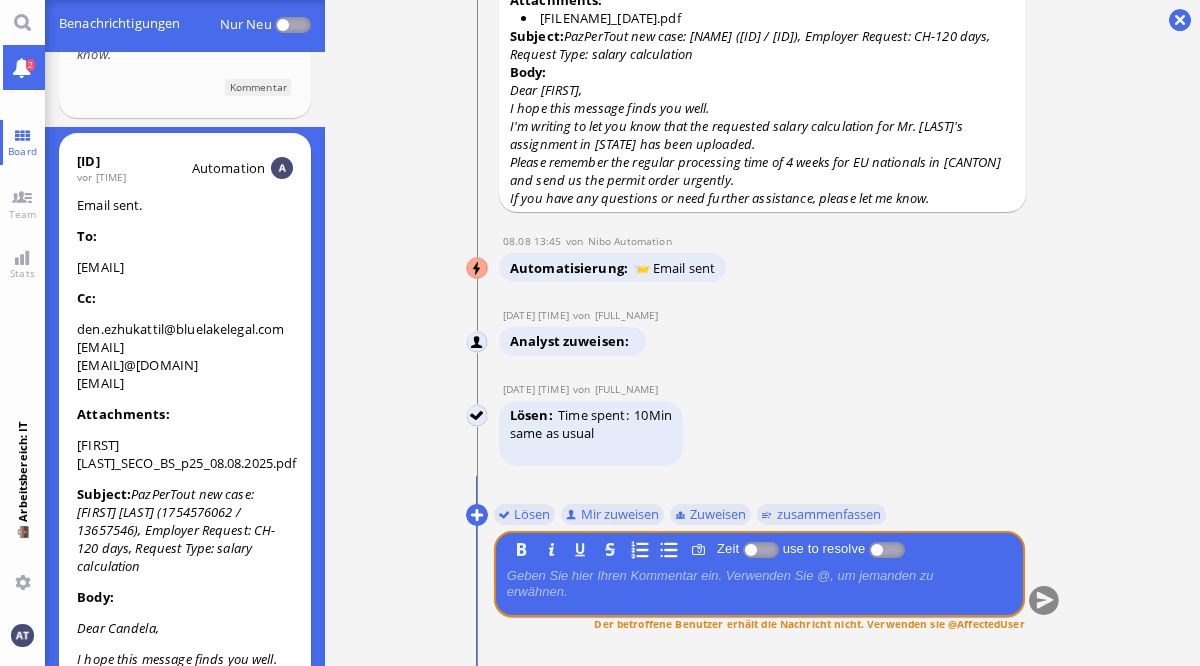 click on "[EMAIL]" 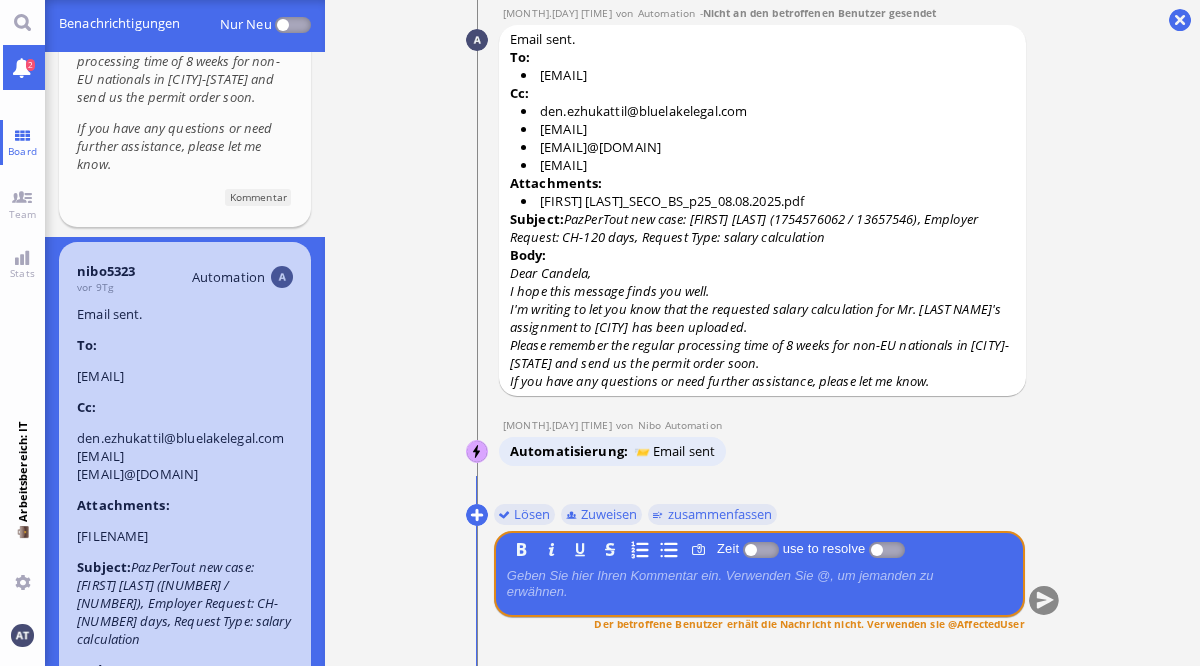 scroll, scrollTop: 1438, scrollLeft: 0, axis: vertical 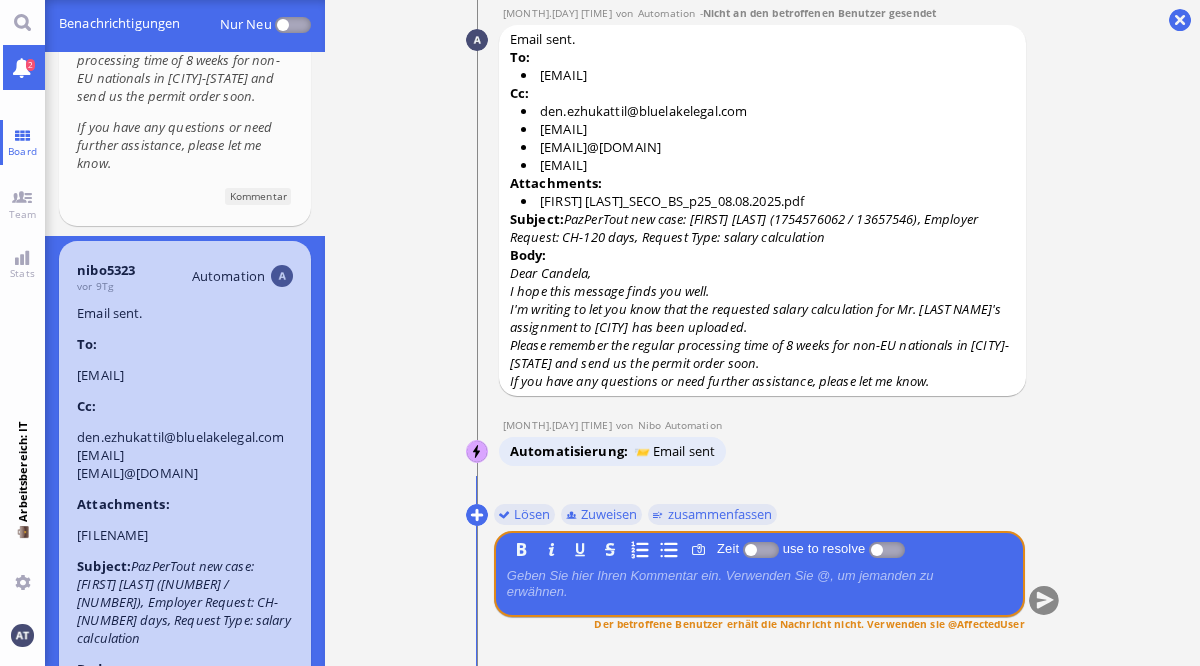 click on "den.ezhukattil@bluelakelegal.com" 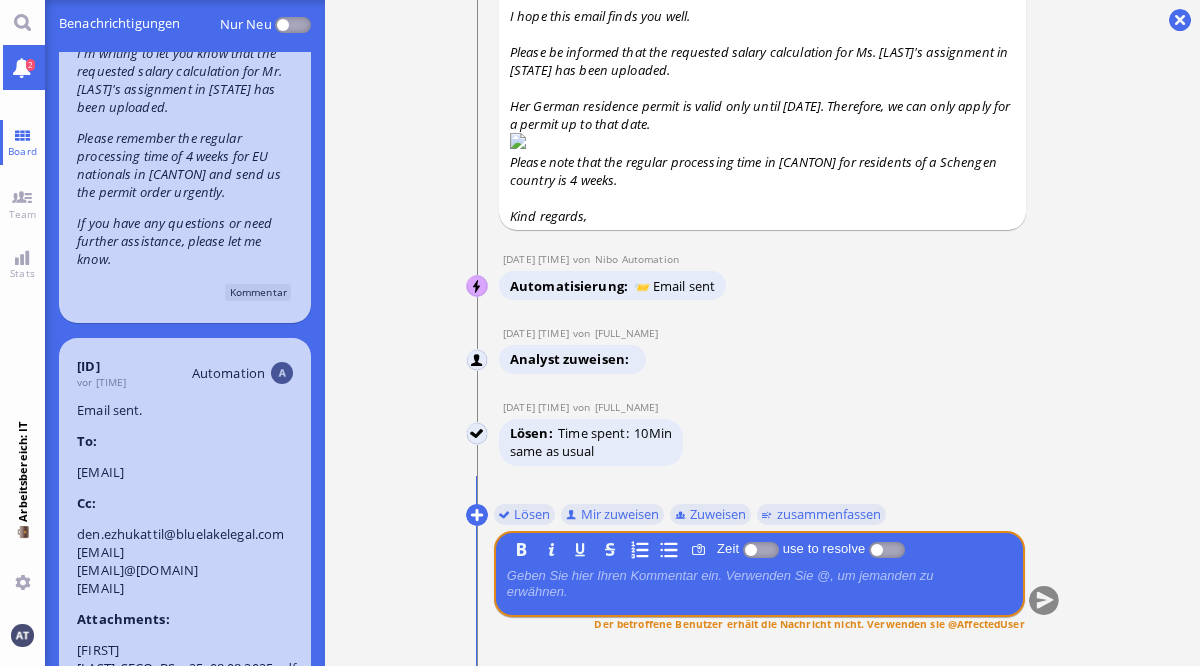 scroll, scrollTop: 0, scrollLeft: 0, axis: both 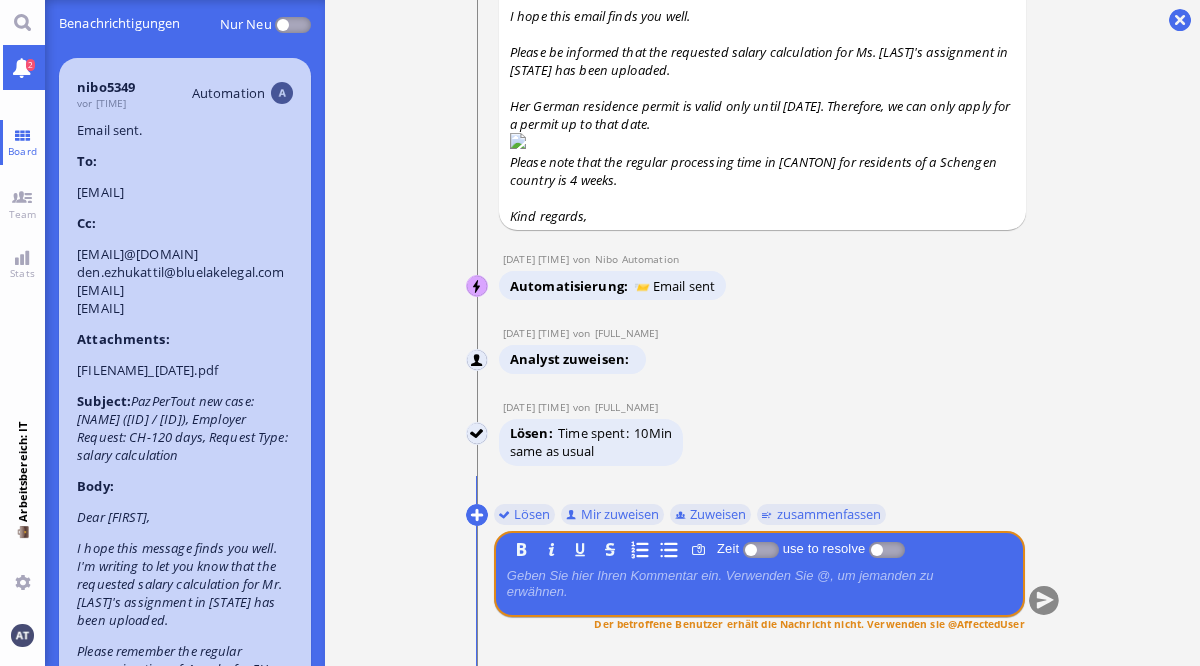 click on "[EMAIL]@[DOMAIN]" 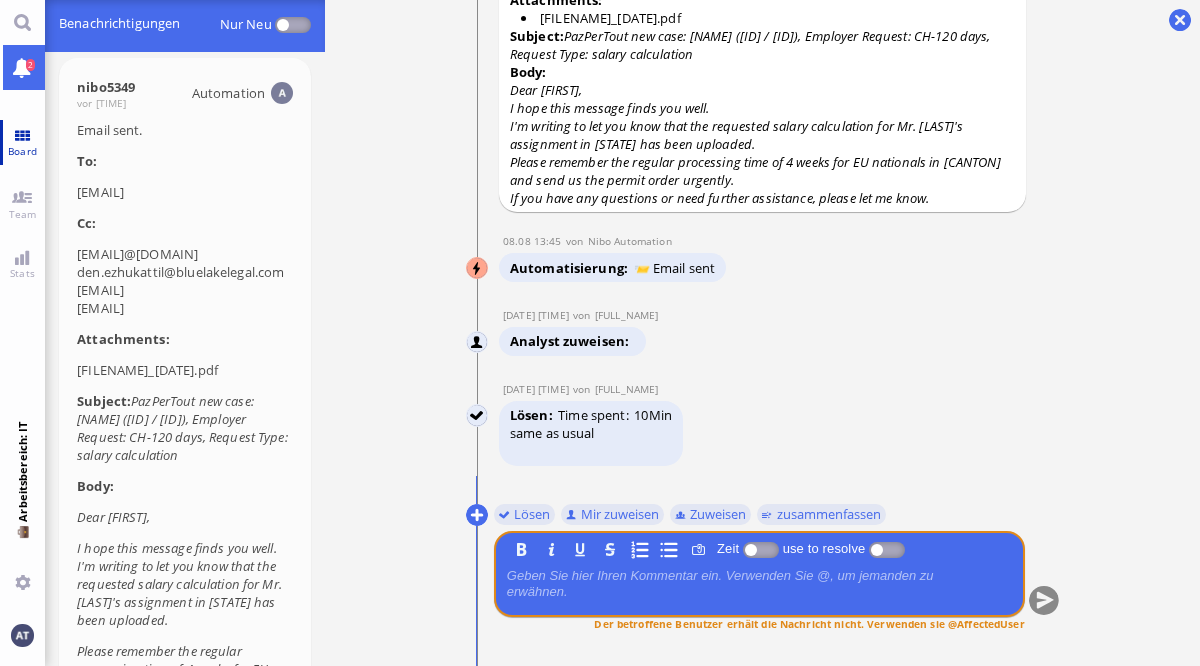 click on "Board" at bounding box center [22, 142] 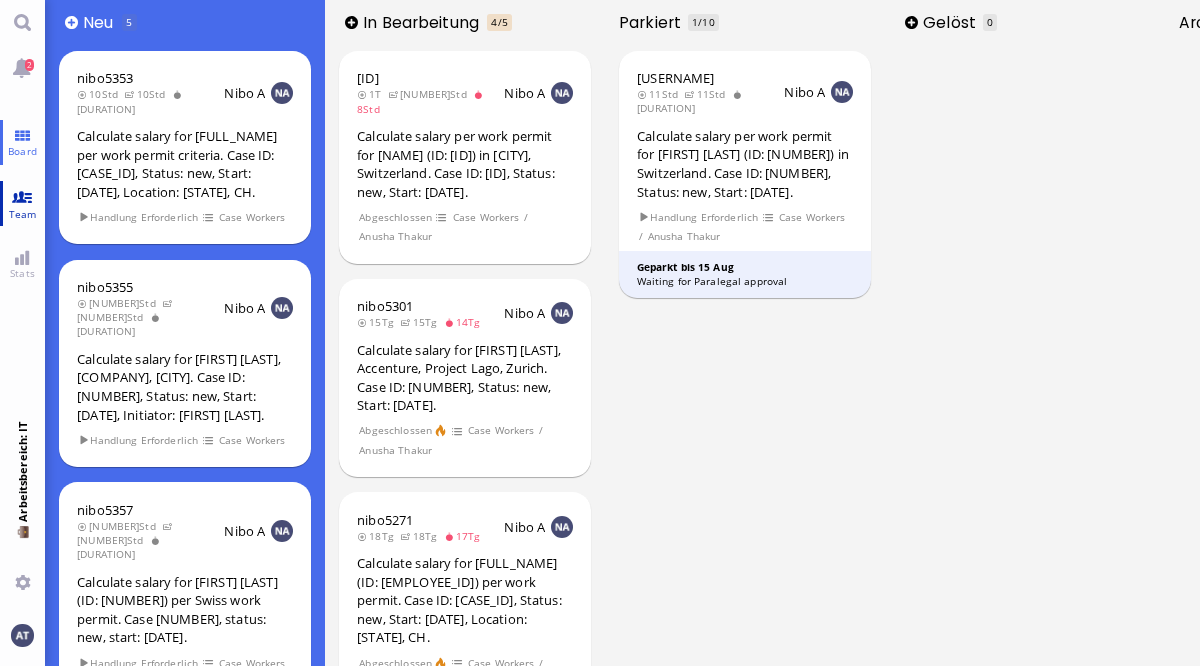 click on "Team" at bounding box center [22, 203] 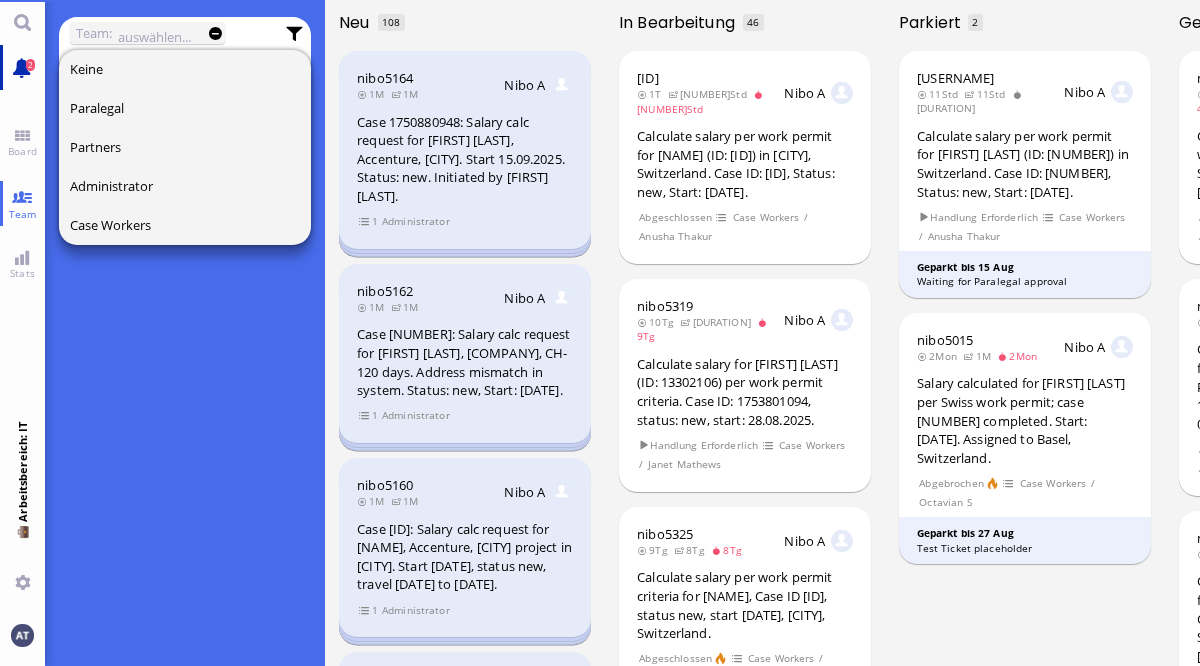 click on "2" at bounding box center [22, 67] 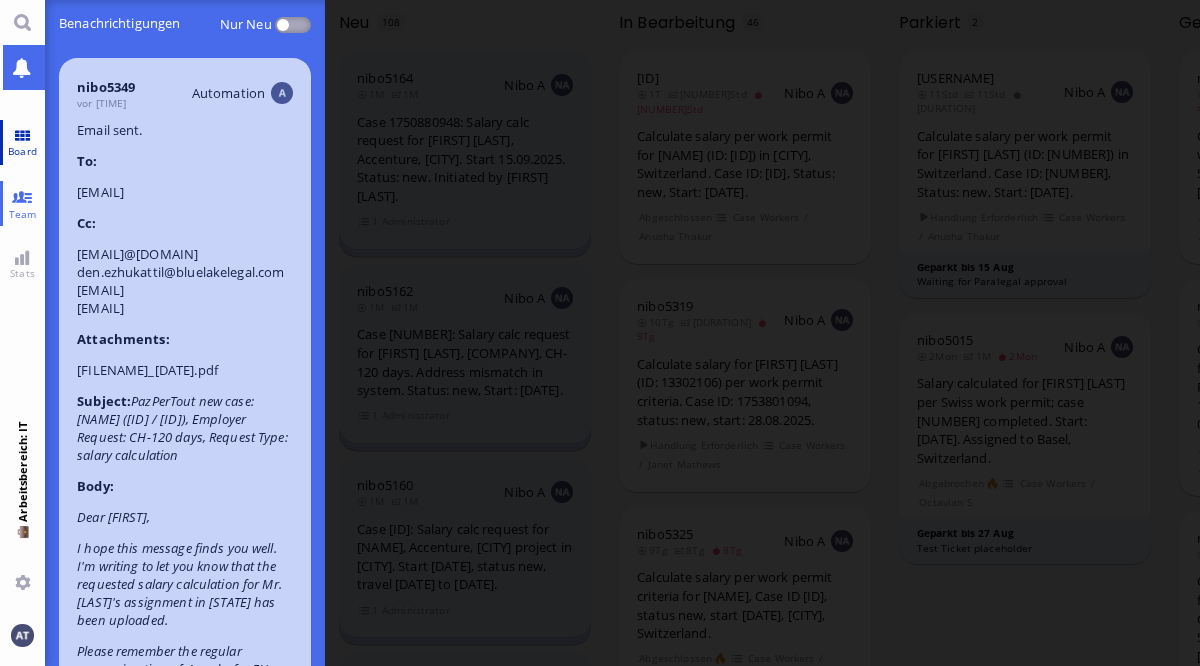 click on "Board" at bounding box center [22, 151] 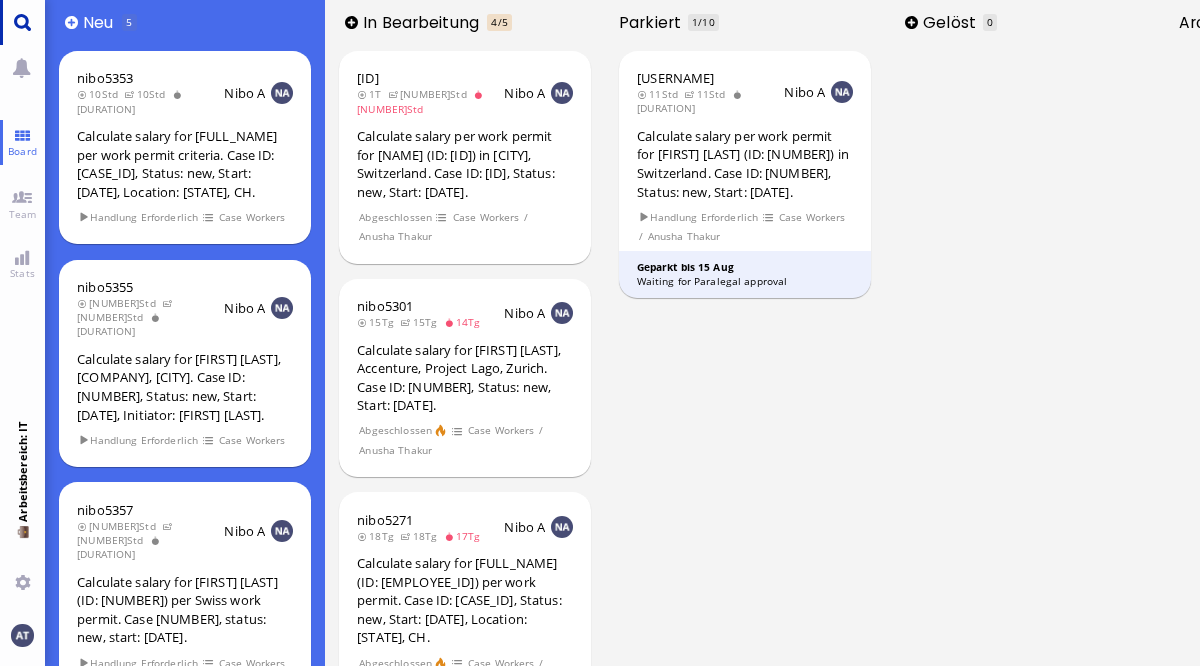 click at bounding box center (22, 22) 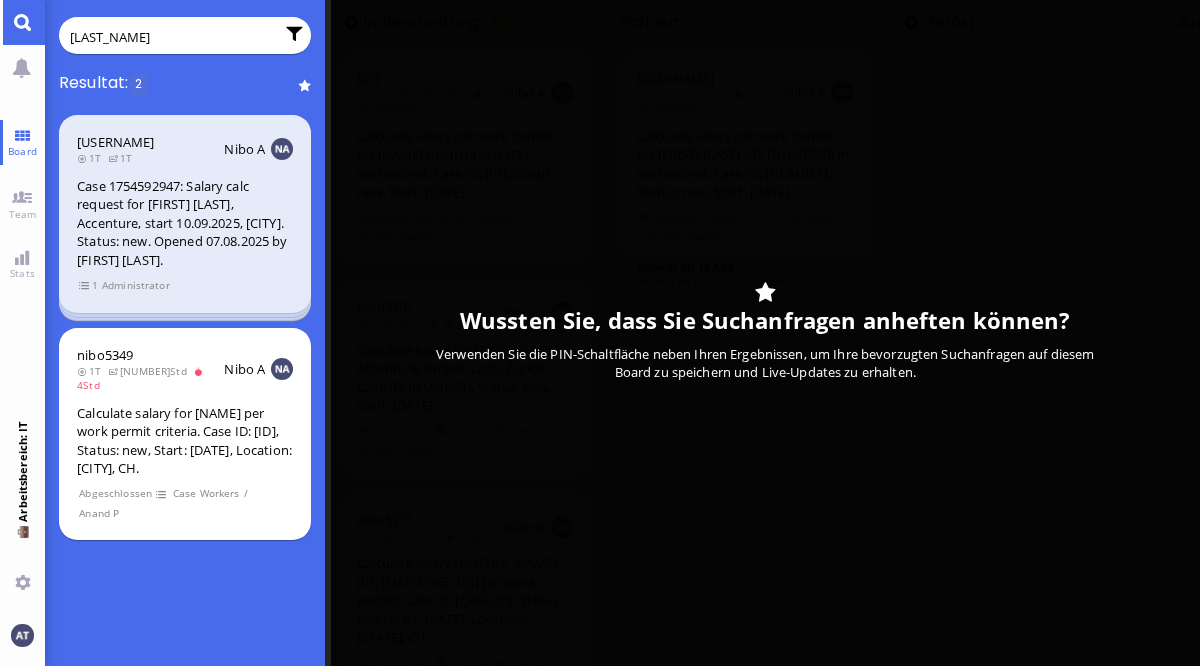 click on "Administrator" at bounding box center [135, 285] 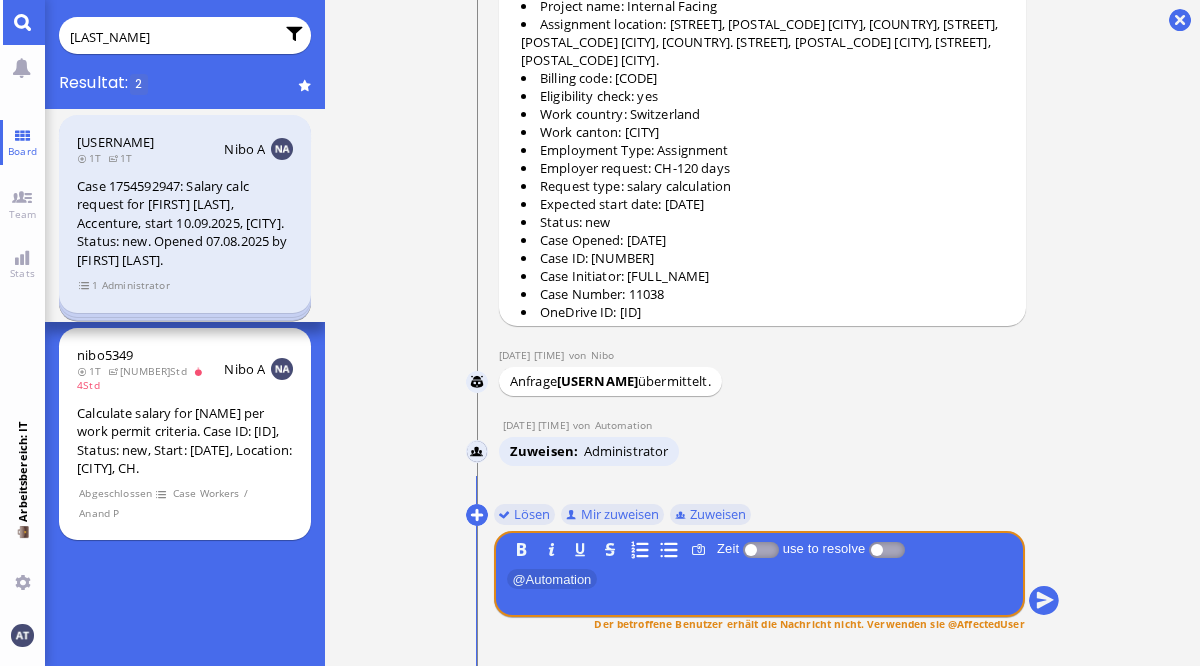 click on "[LAST_NAME]" 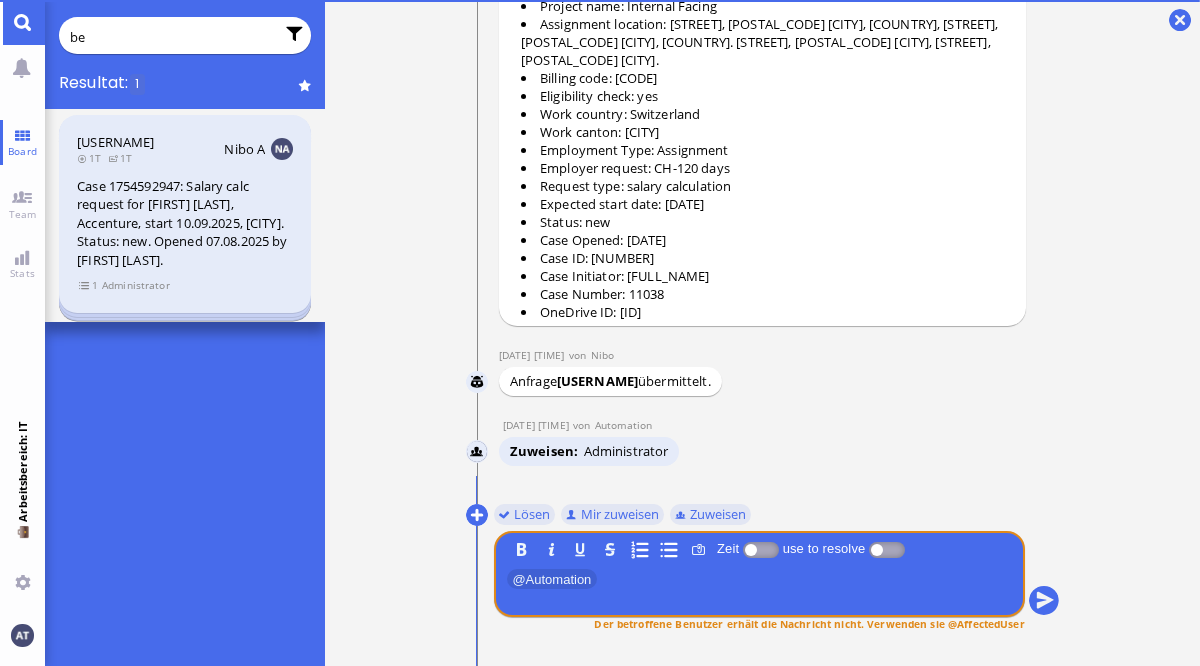 type on "b" 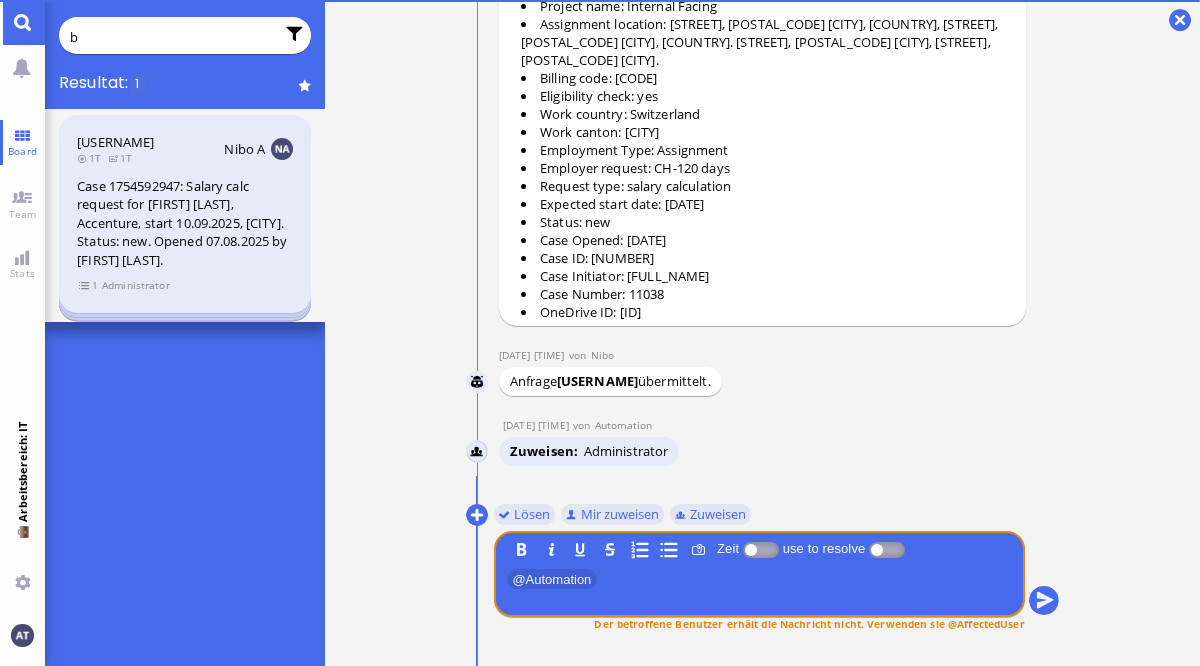 type 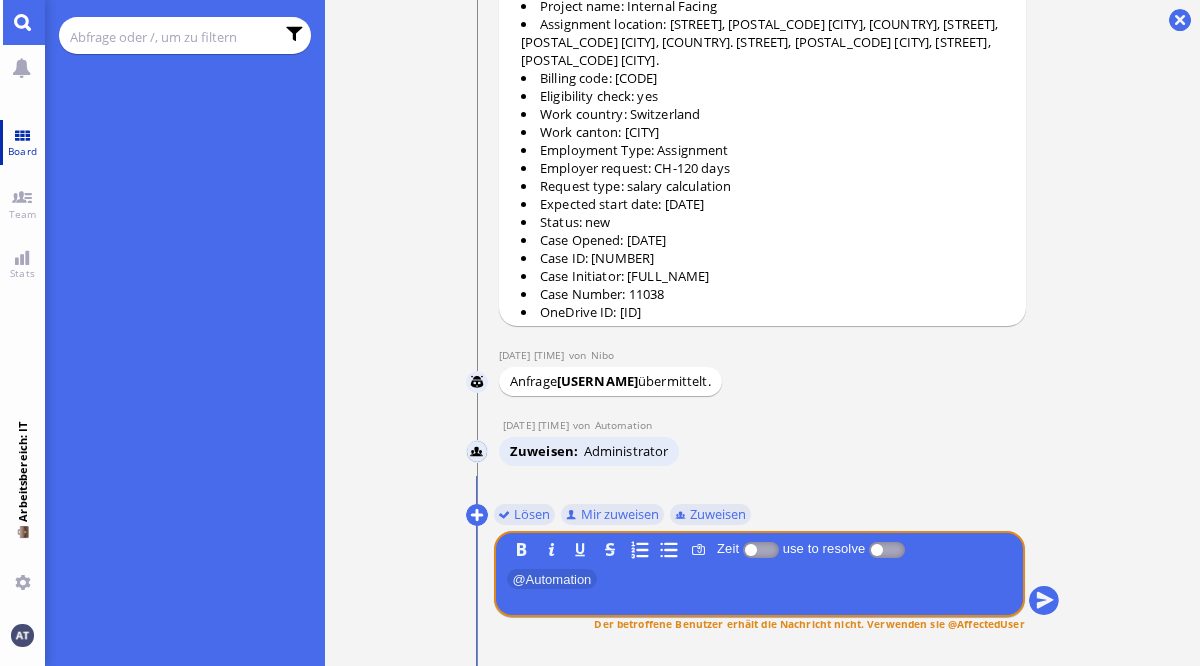 click on "Board" at bounding box center (22, 151) 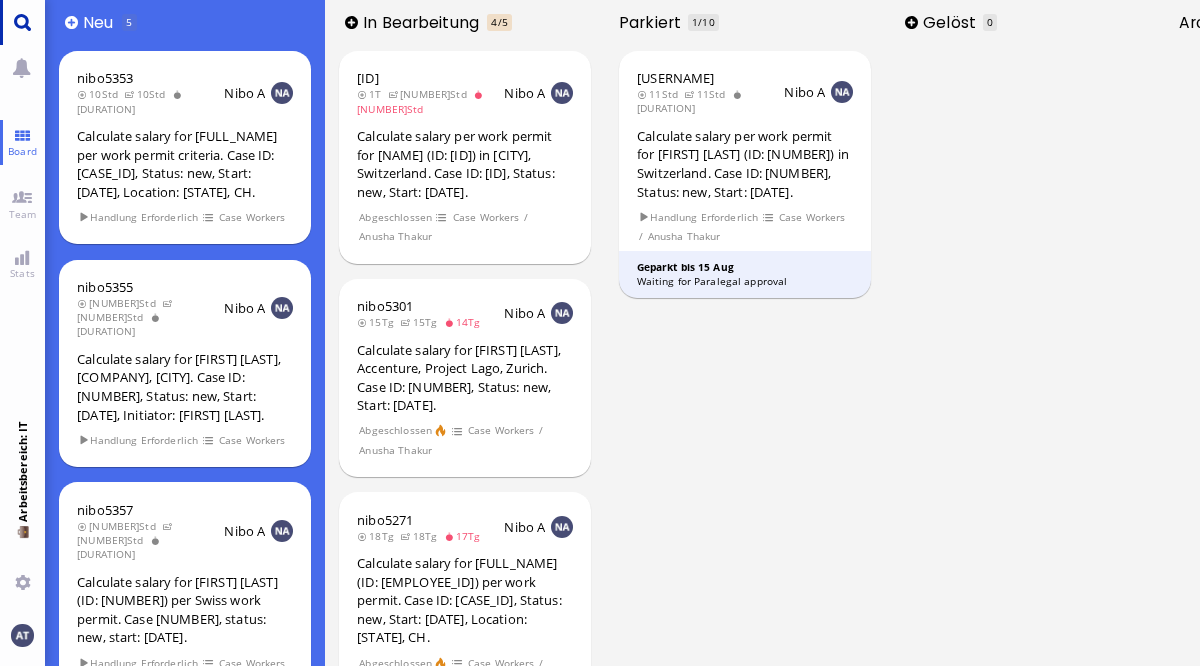 click at bounding box center (22, 22) 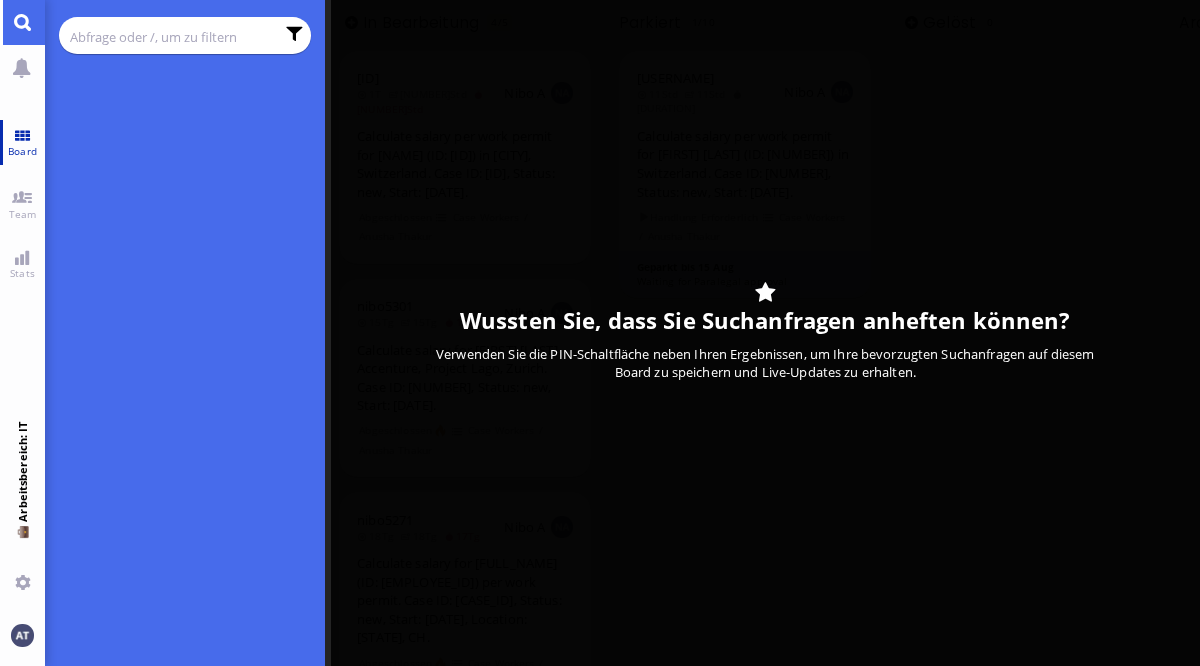 click on "Board" at bounding box center [22, 142] 